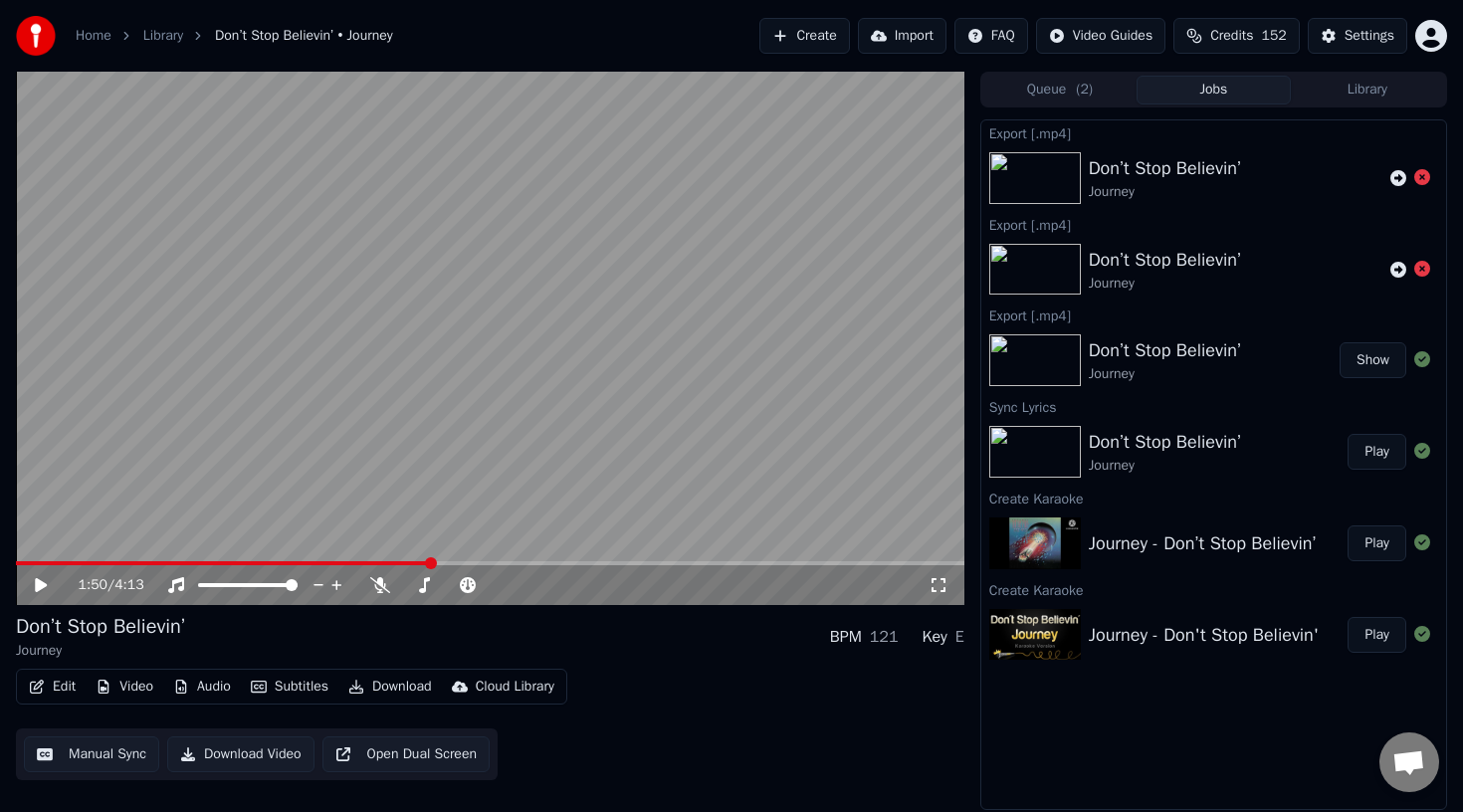 scroll, scrollTop: 0, scrollLeft: 0, axis: both 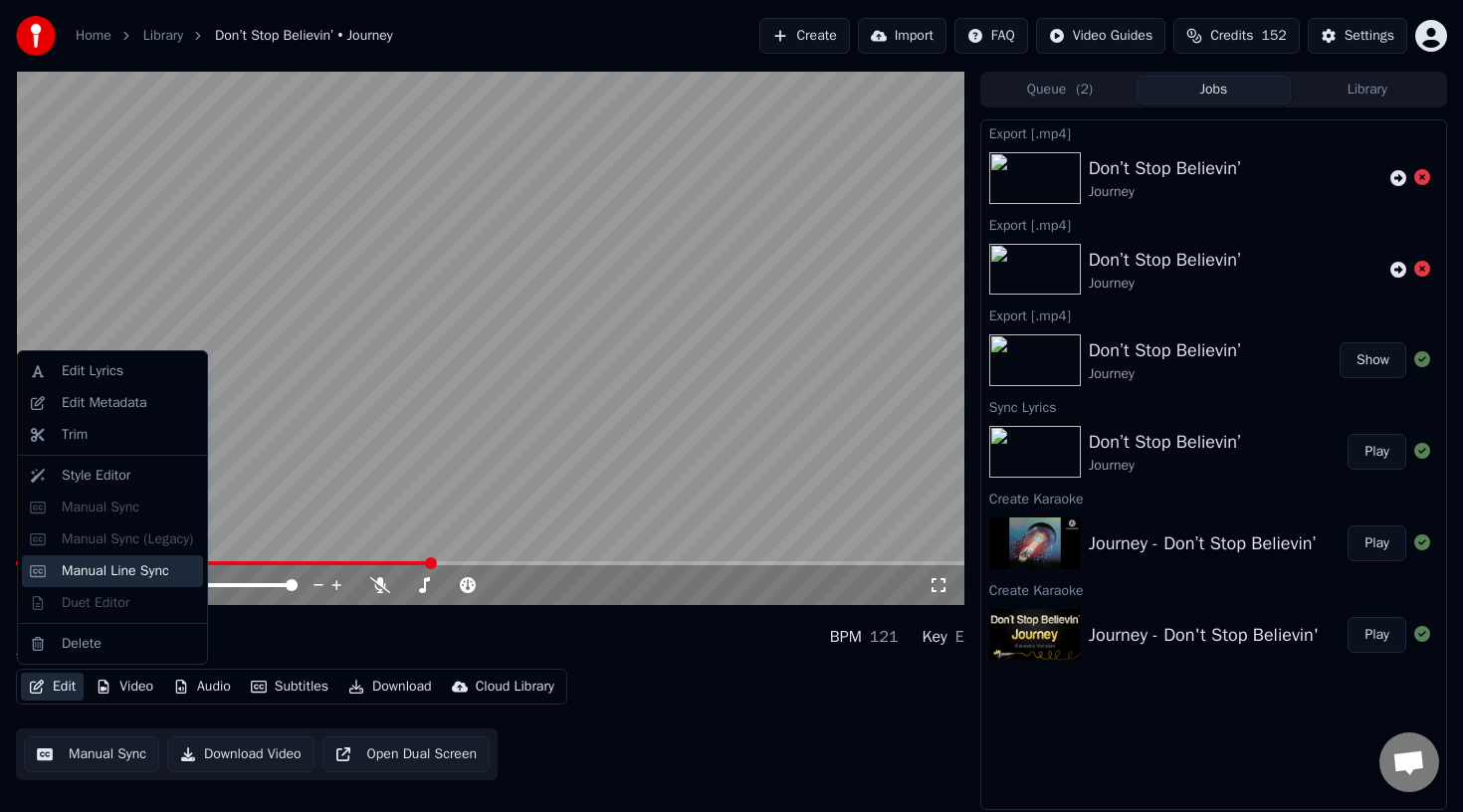click on "Manual Line Sync" at bounding box center (115, 571) 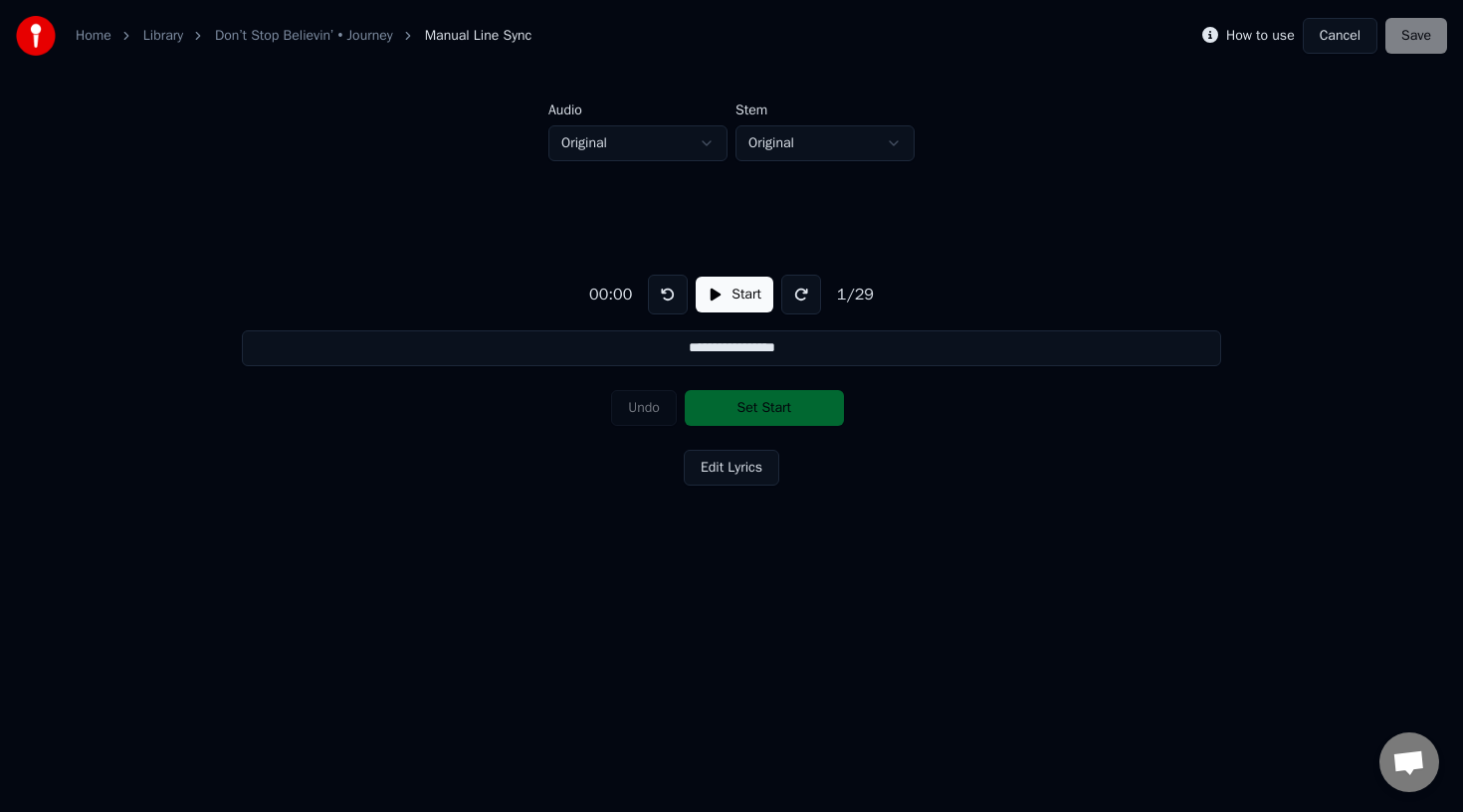 click on "Edit Lyrics" at bounding box center (732, 468) 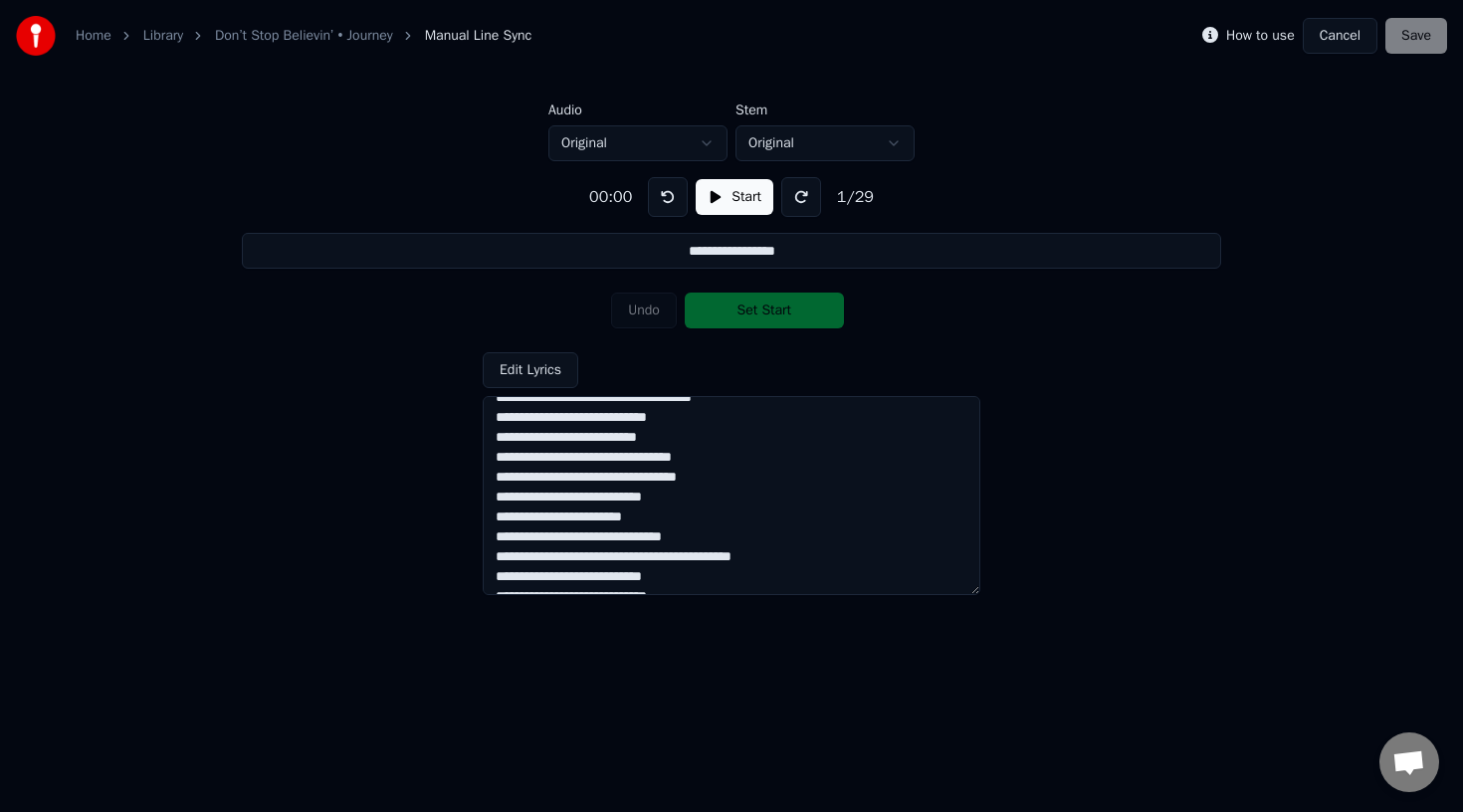 scroll, scrollTop: 262, scrollLeft: 0, axis: vertical 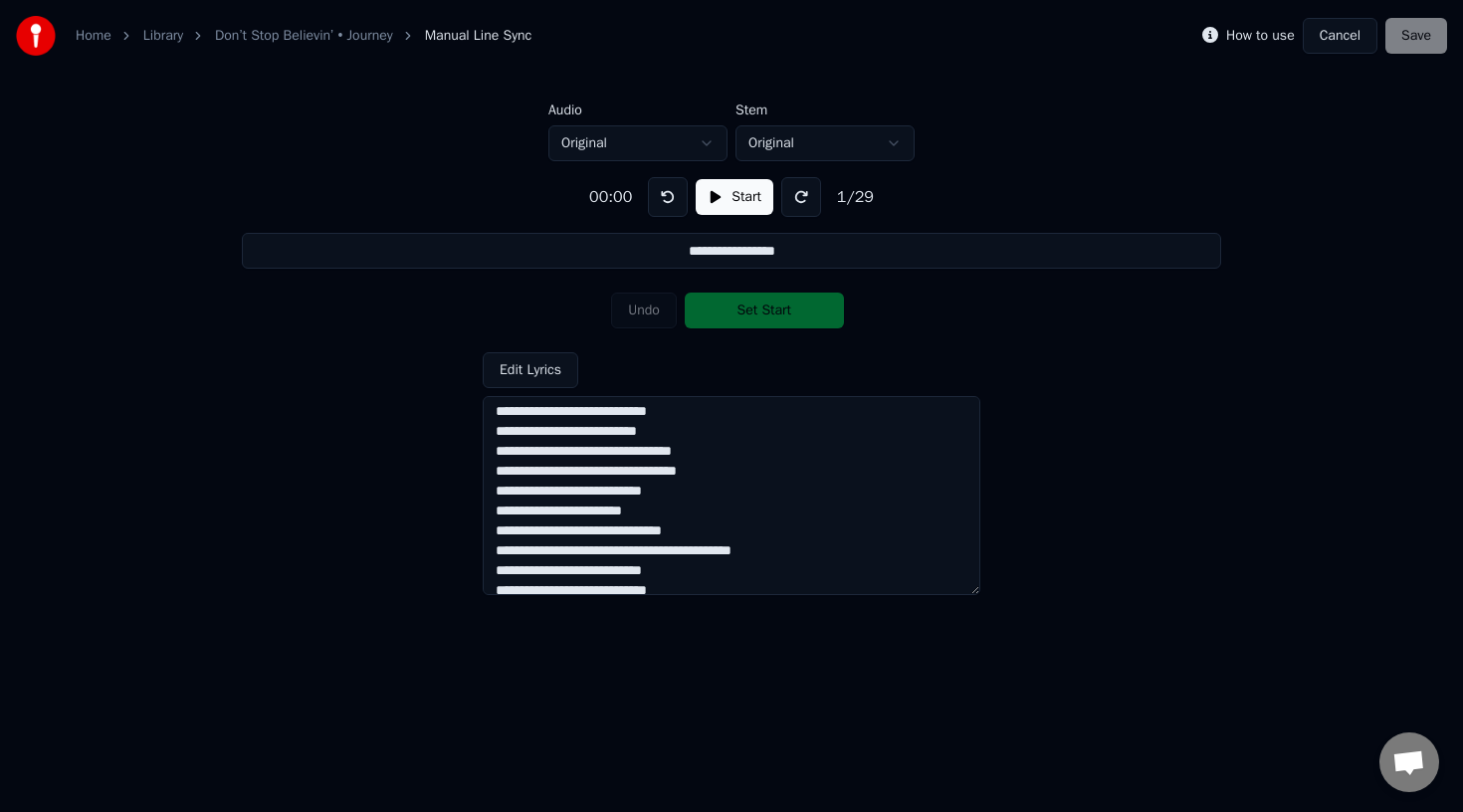 click on "**********" at bounding box center (732, 496) 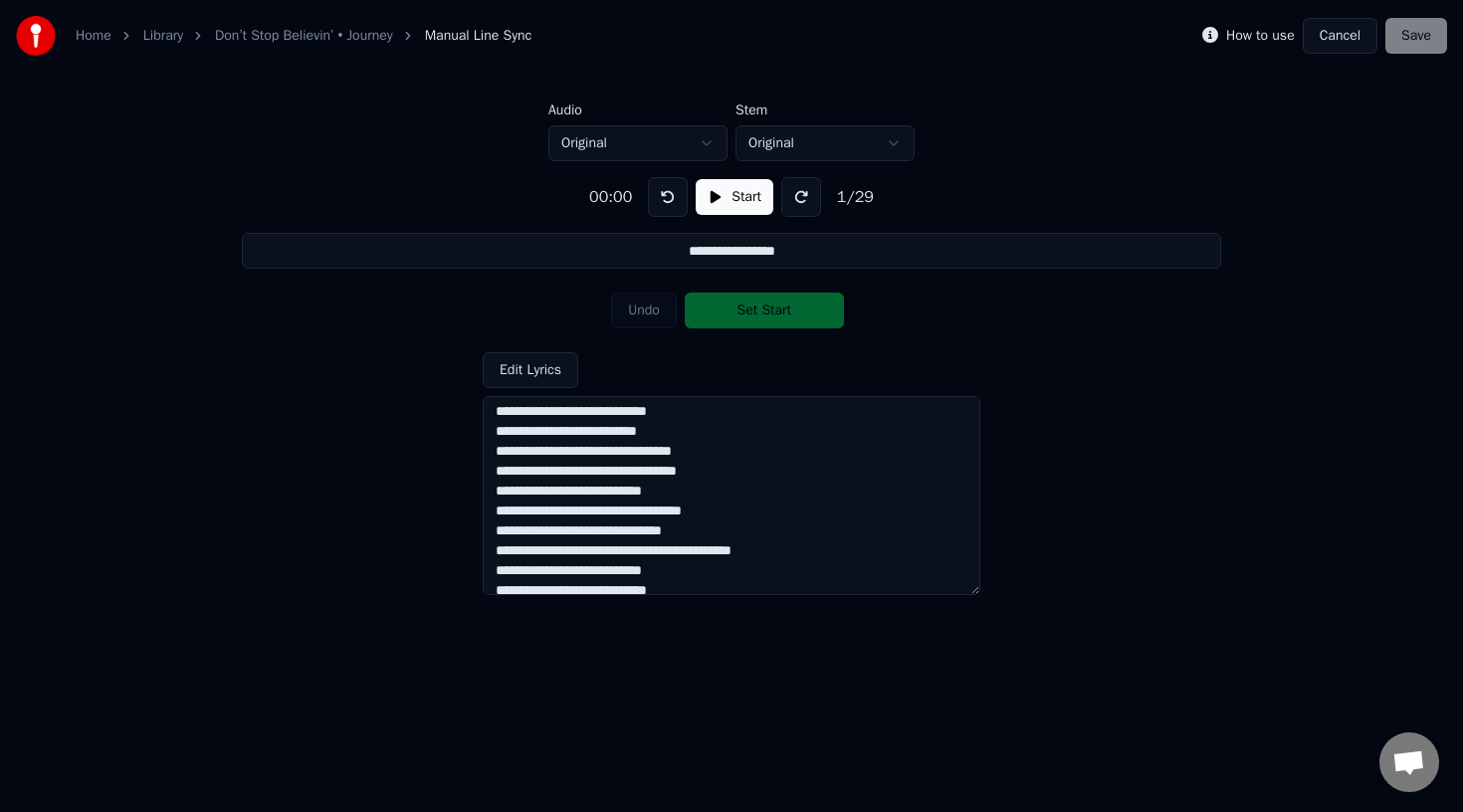 click on "How to use Cancel Save" at bounding box center [1325, 36] 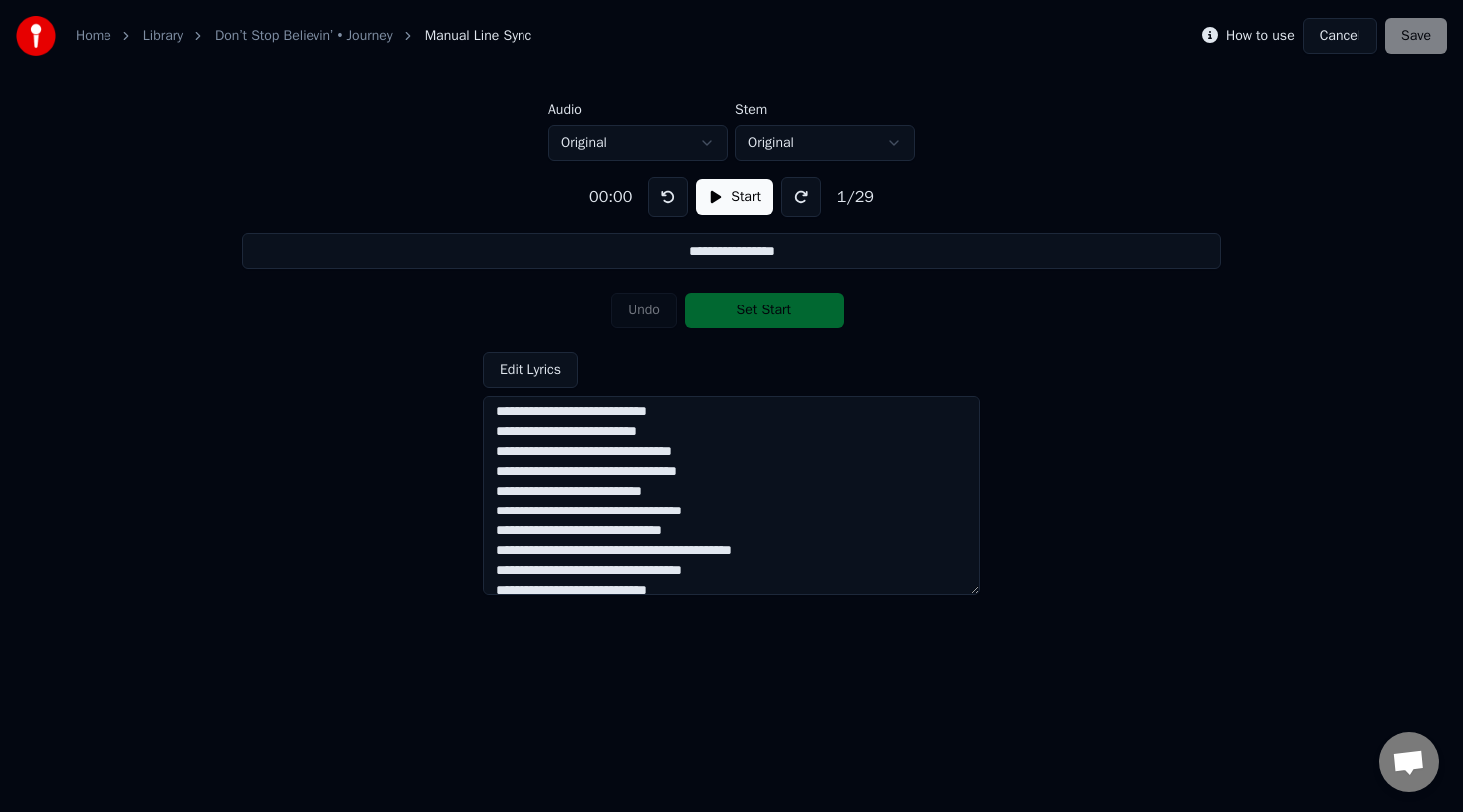 click on "**********" at bounding box center (732, 496) 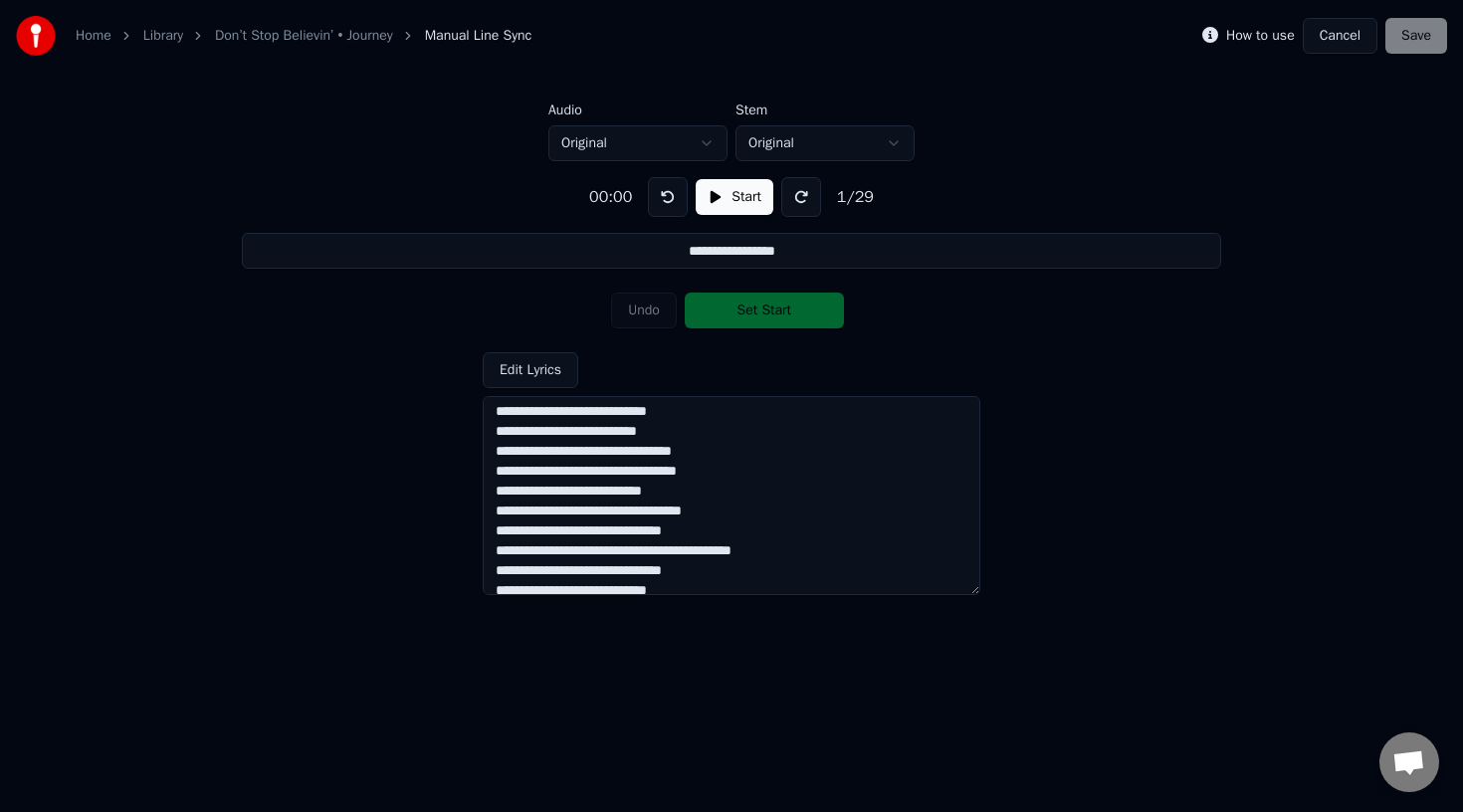 type on "**********" 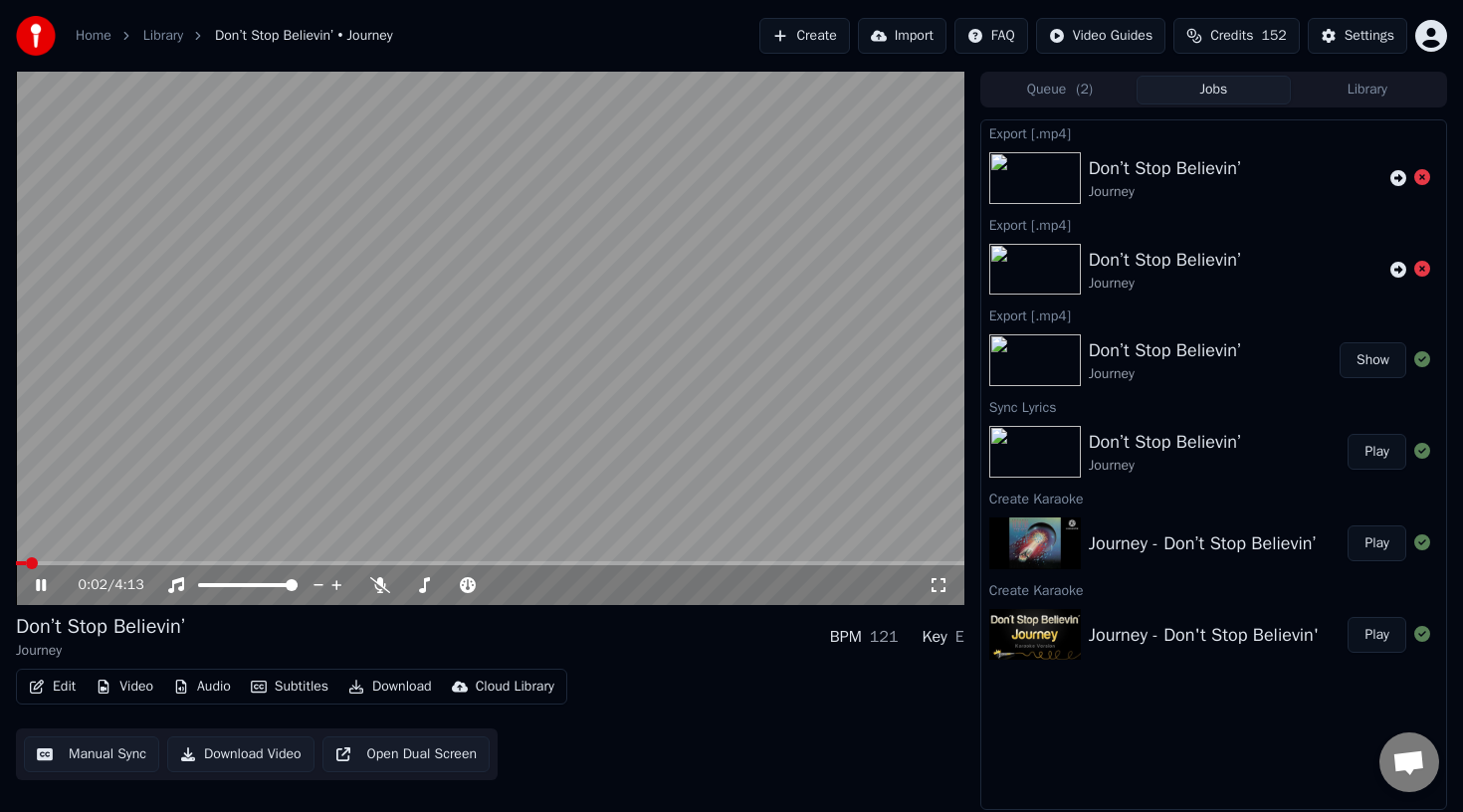 click on "0:02  /  4:13" at bounding box center [490, 585] 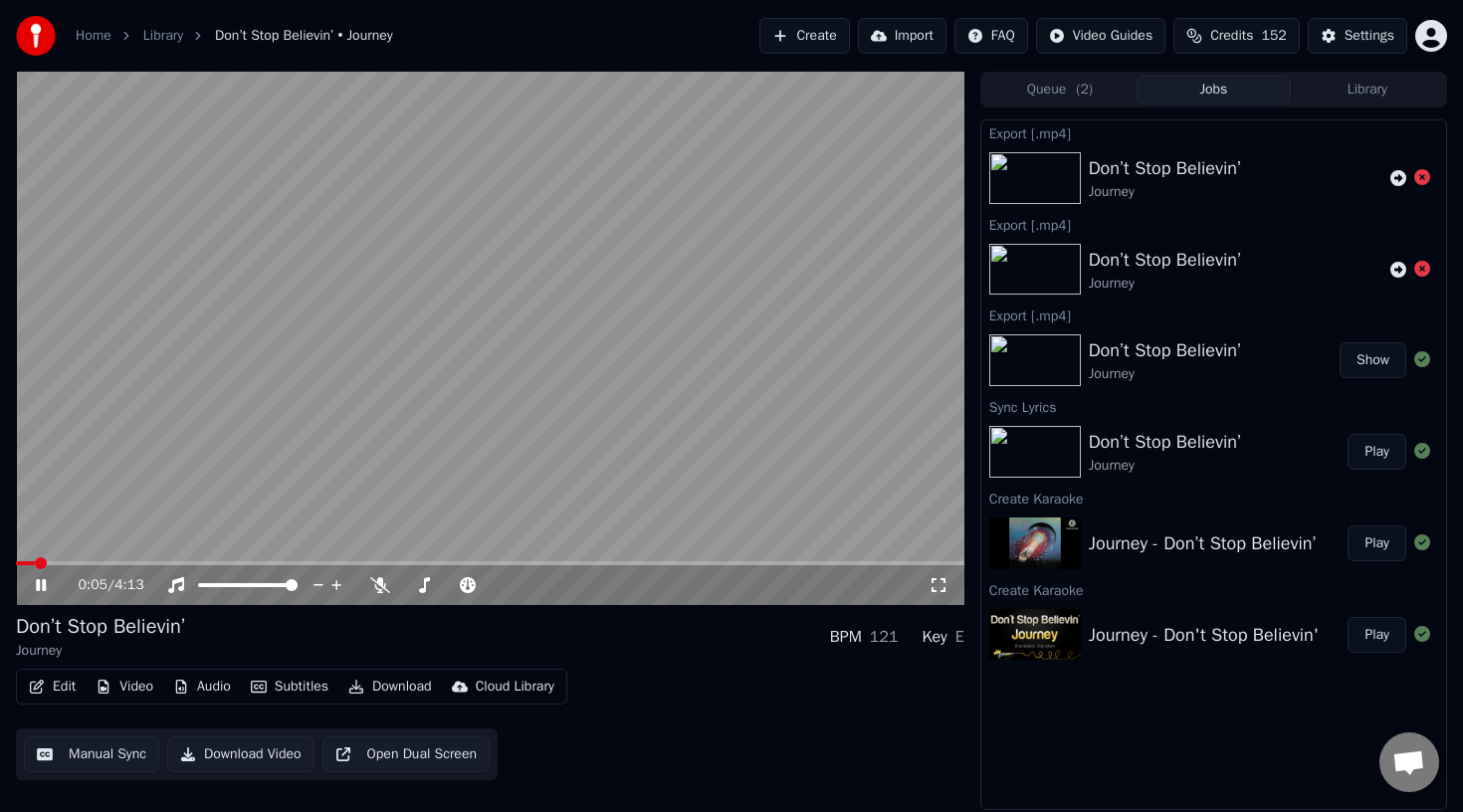 click 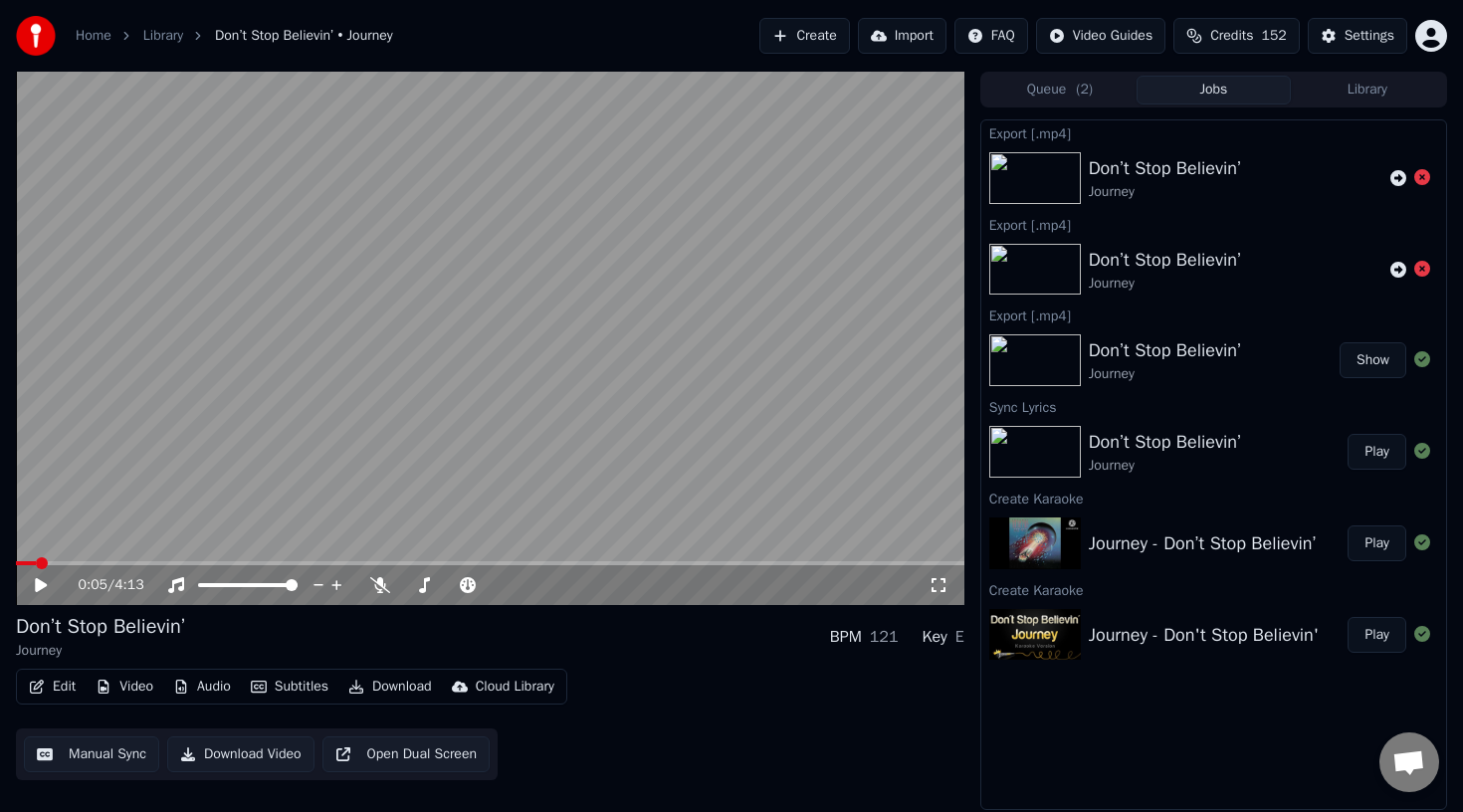 click on "Create" at bounding box center (804, 36) 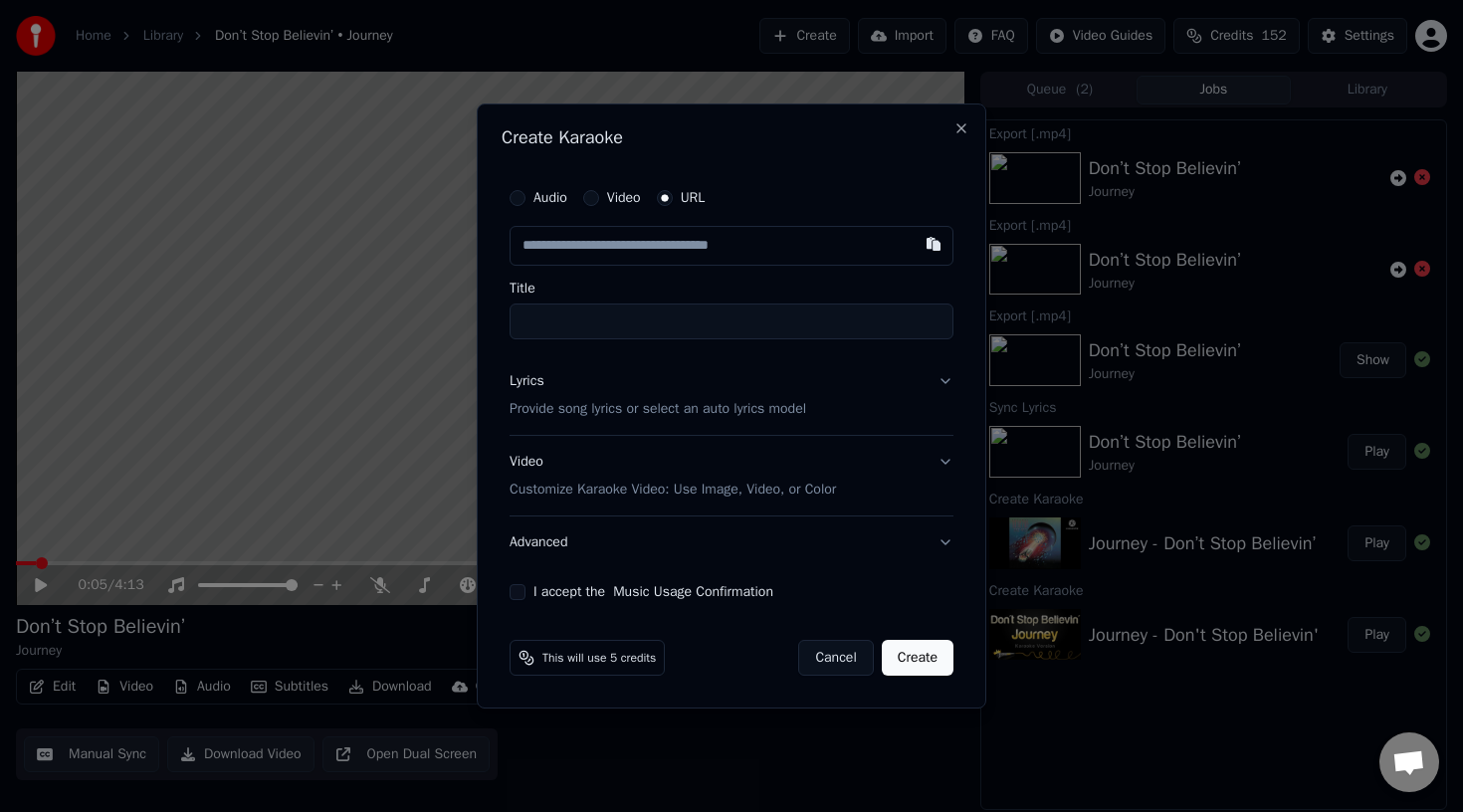 click at bounding box center (732, 246) 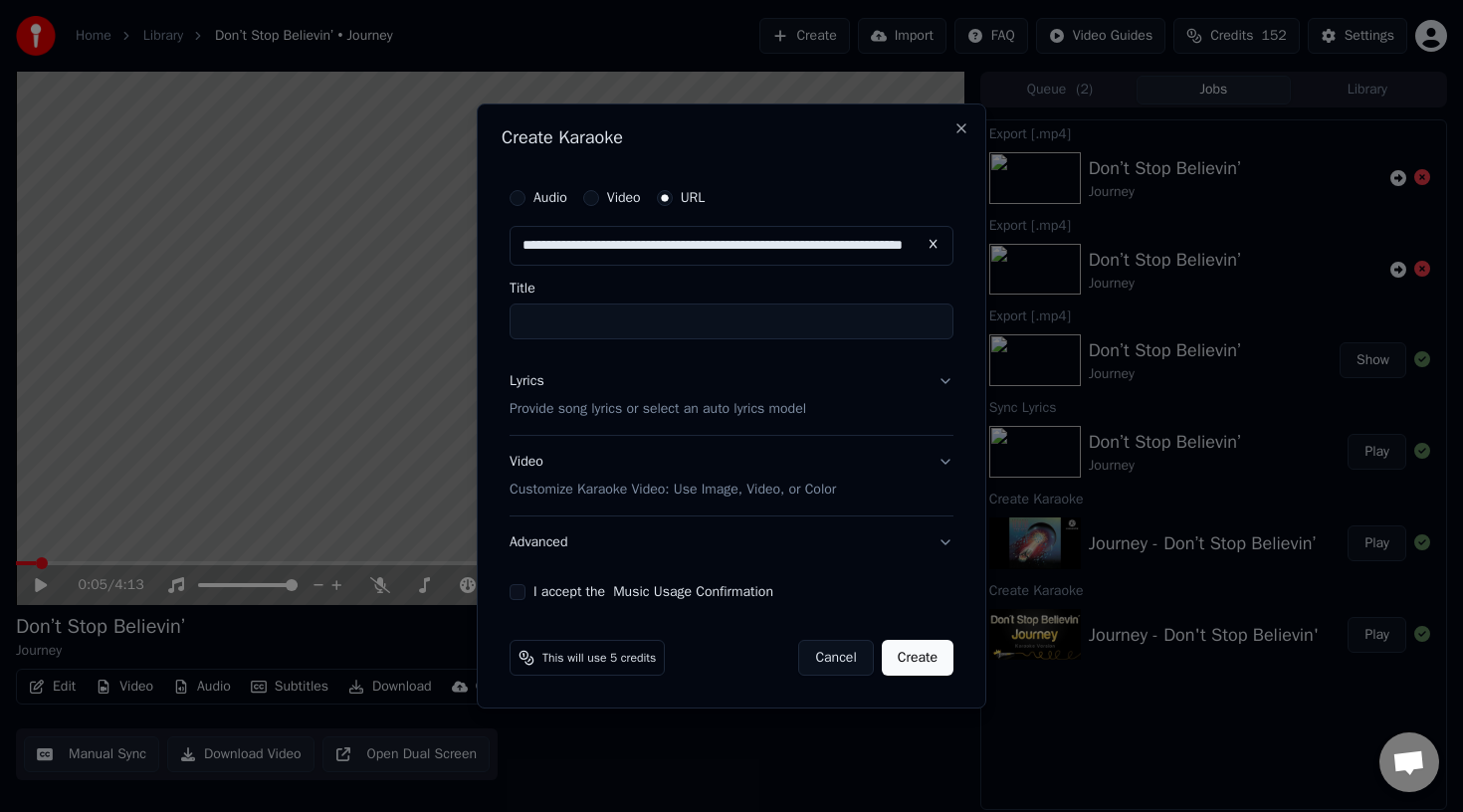 scroll, scrollTop: 0, scrollLeft: 134, axis: horizontal 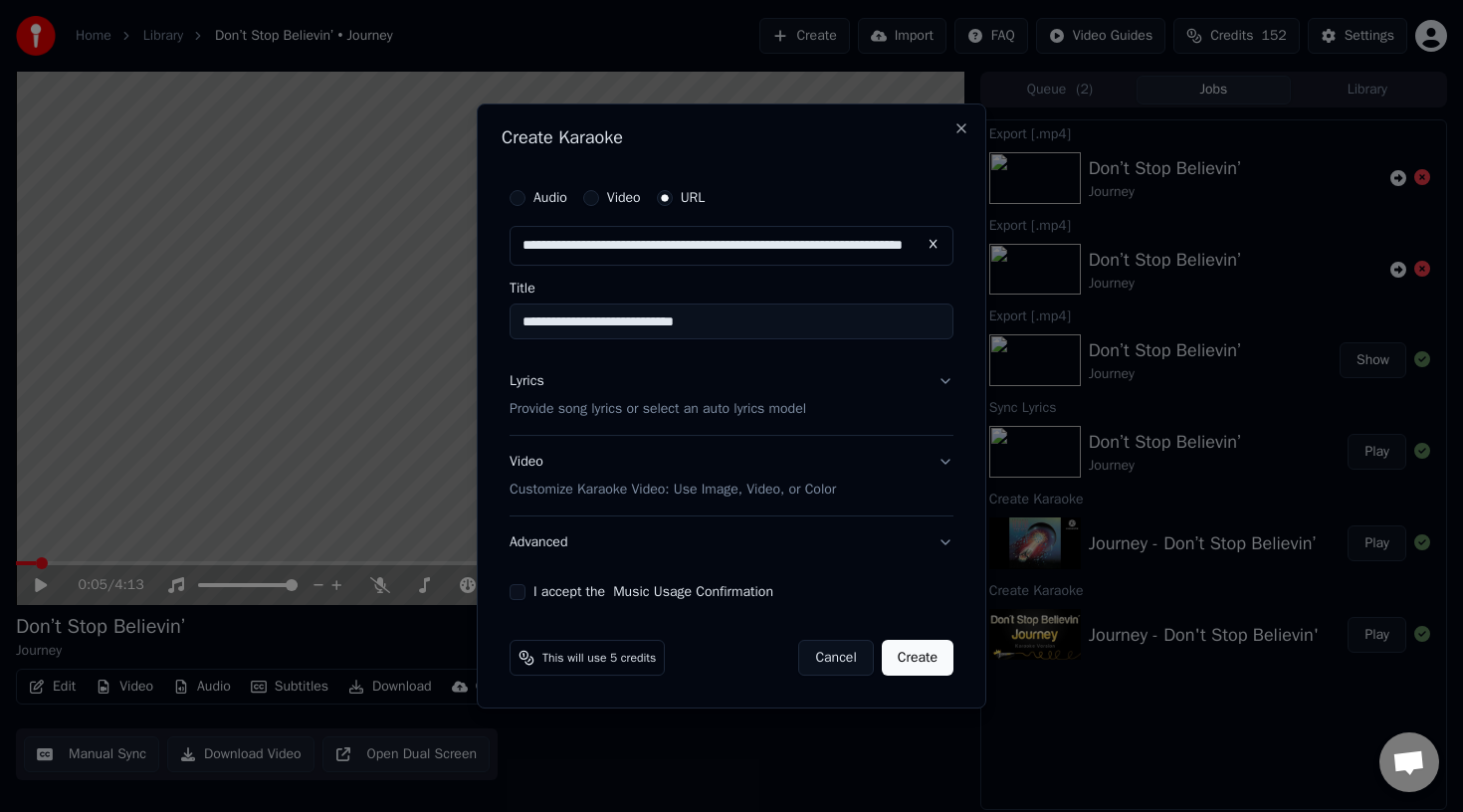 type on "**********" 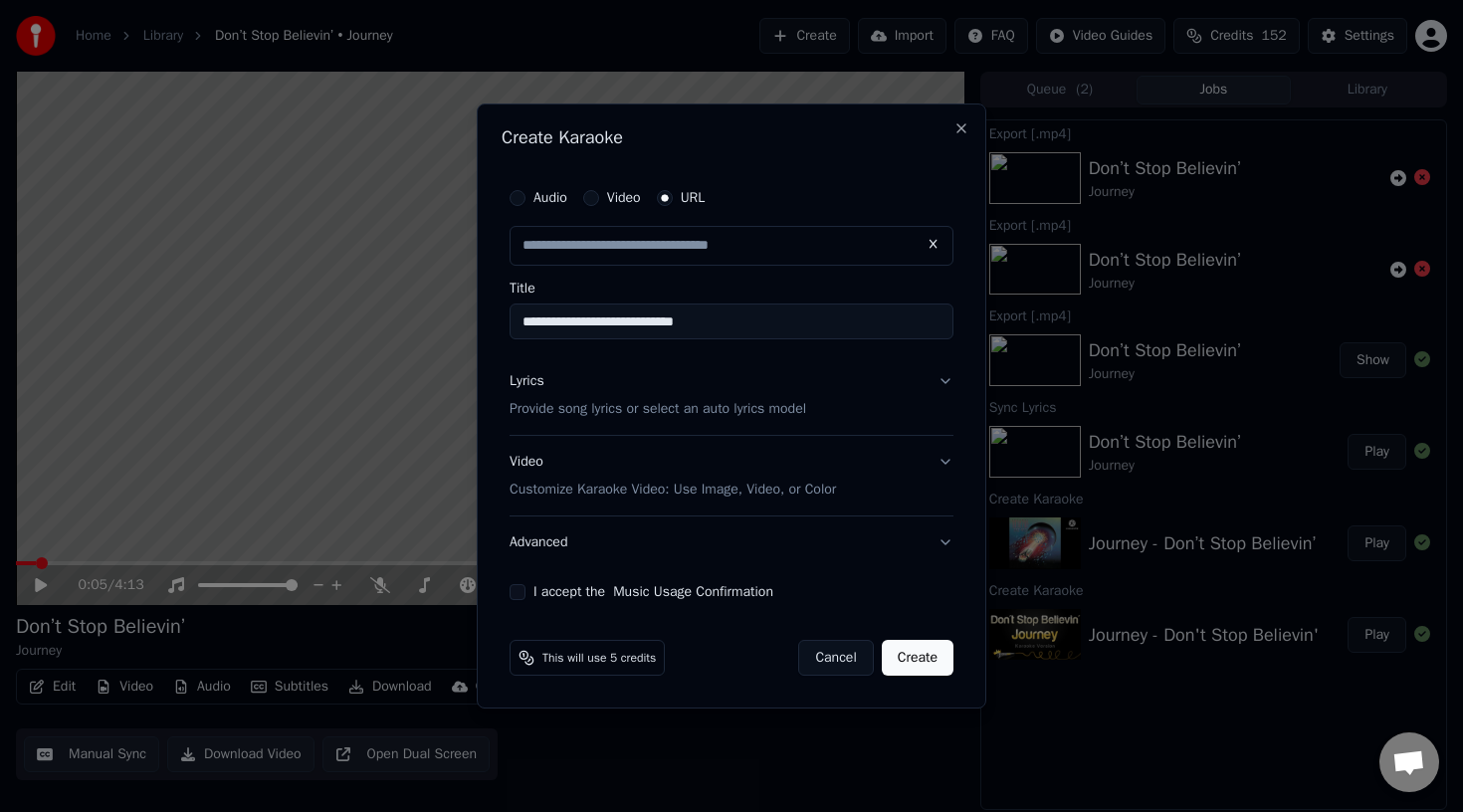 scroll, scrollTop: 0, scrollLeft: 0, axis: both 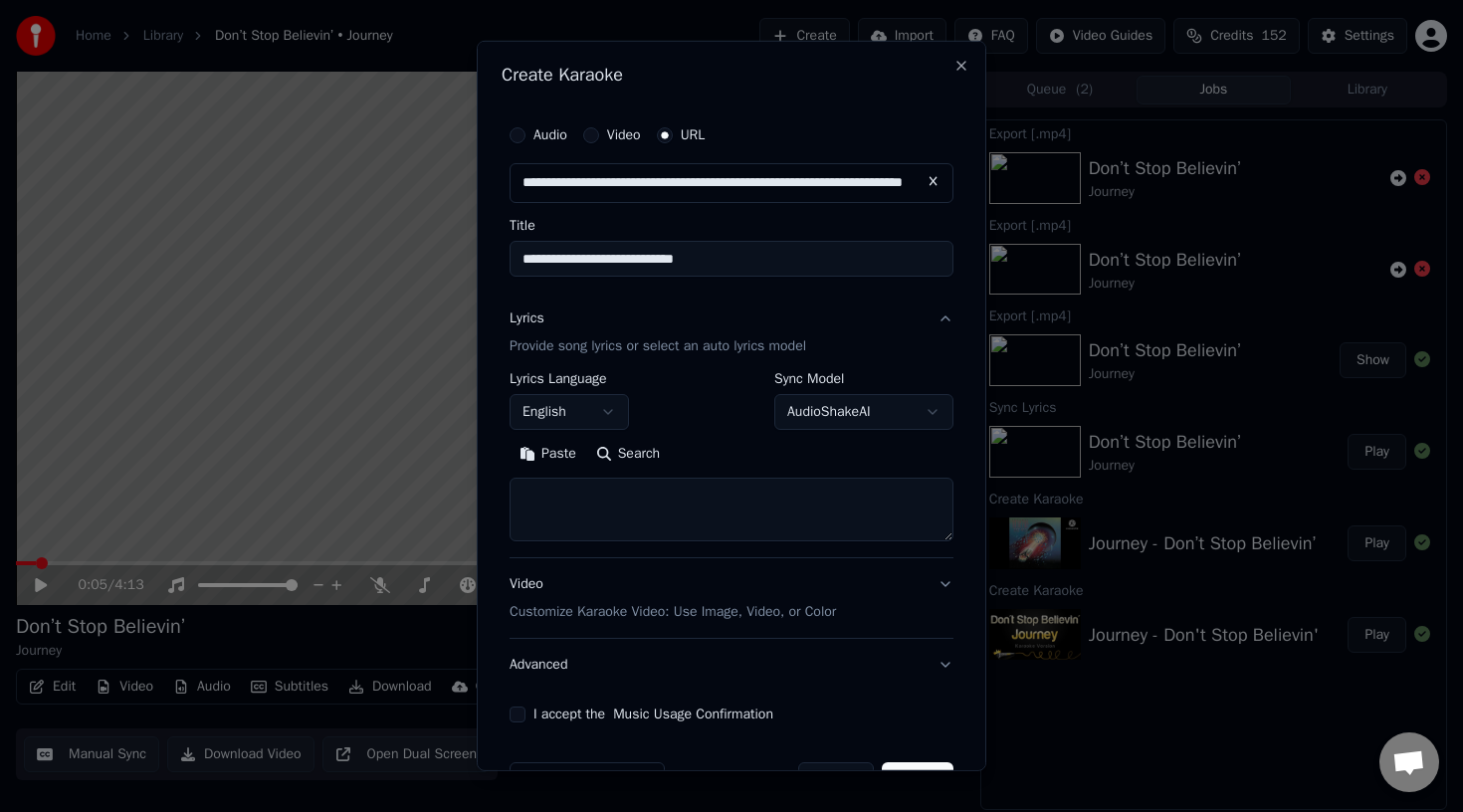 click at bounding box center (732, 509) 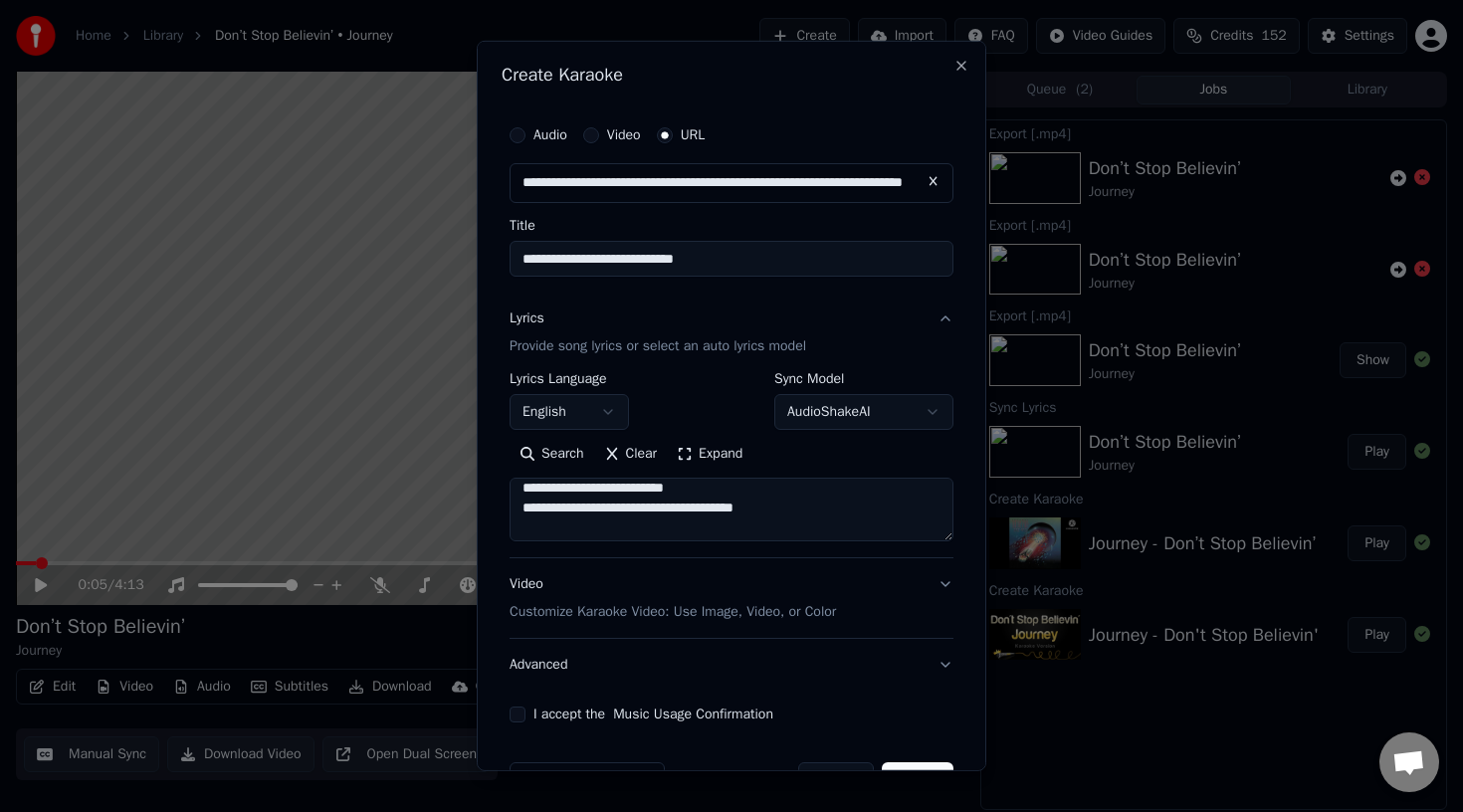 scroll, scrollTop: 0, scrollLeft: 0, axis: both 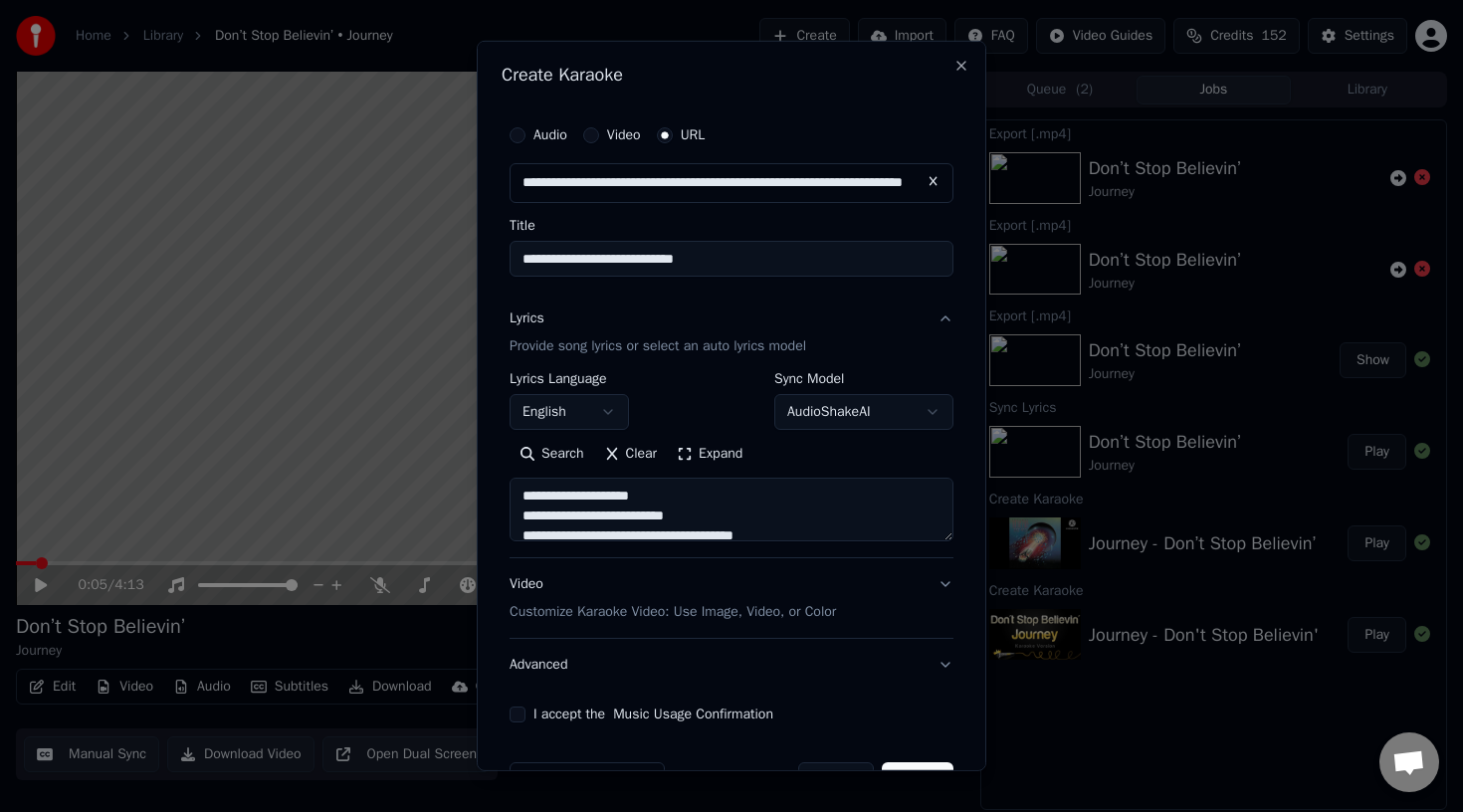 type on "**********" 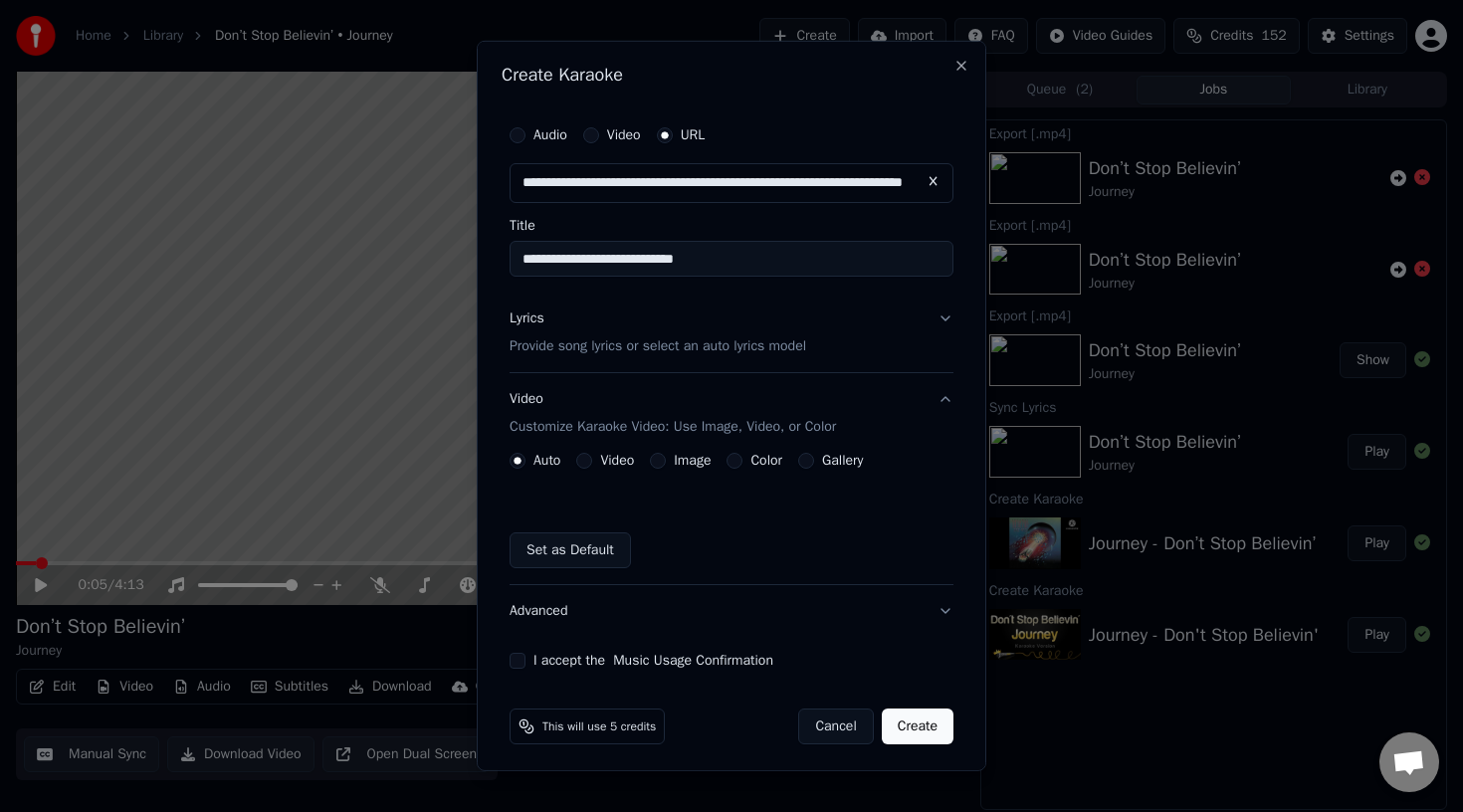 scroll, scrollTop: 5, scrollLeft: 0, axis: vertical 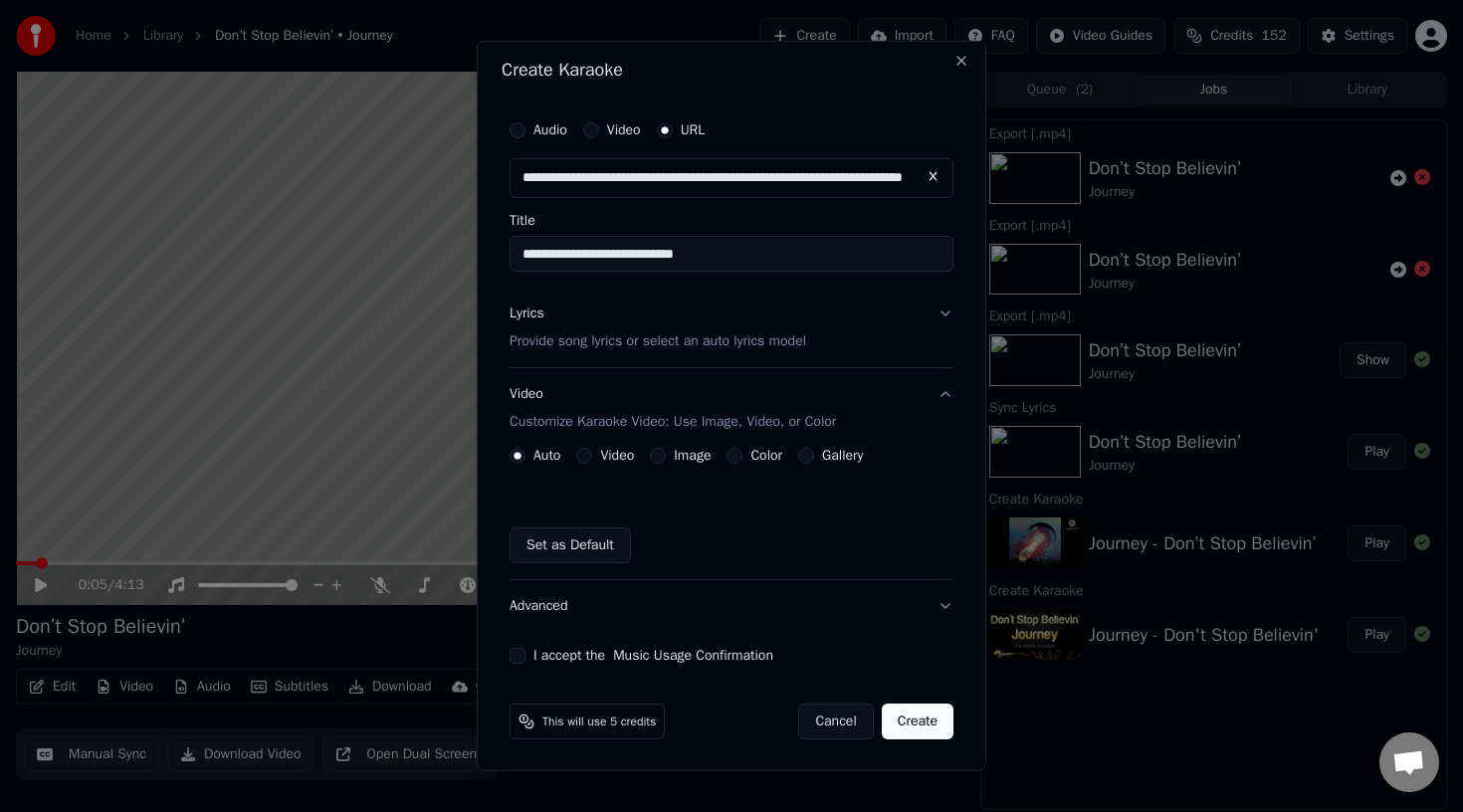 click on "I accept the   Music Usage Confirmation" at bounding box center [518, 656] 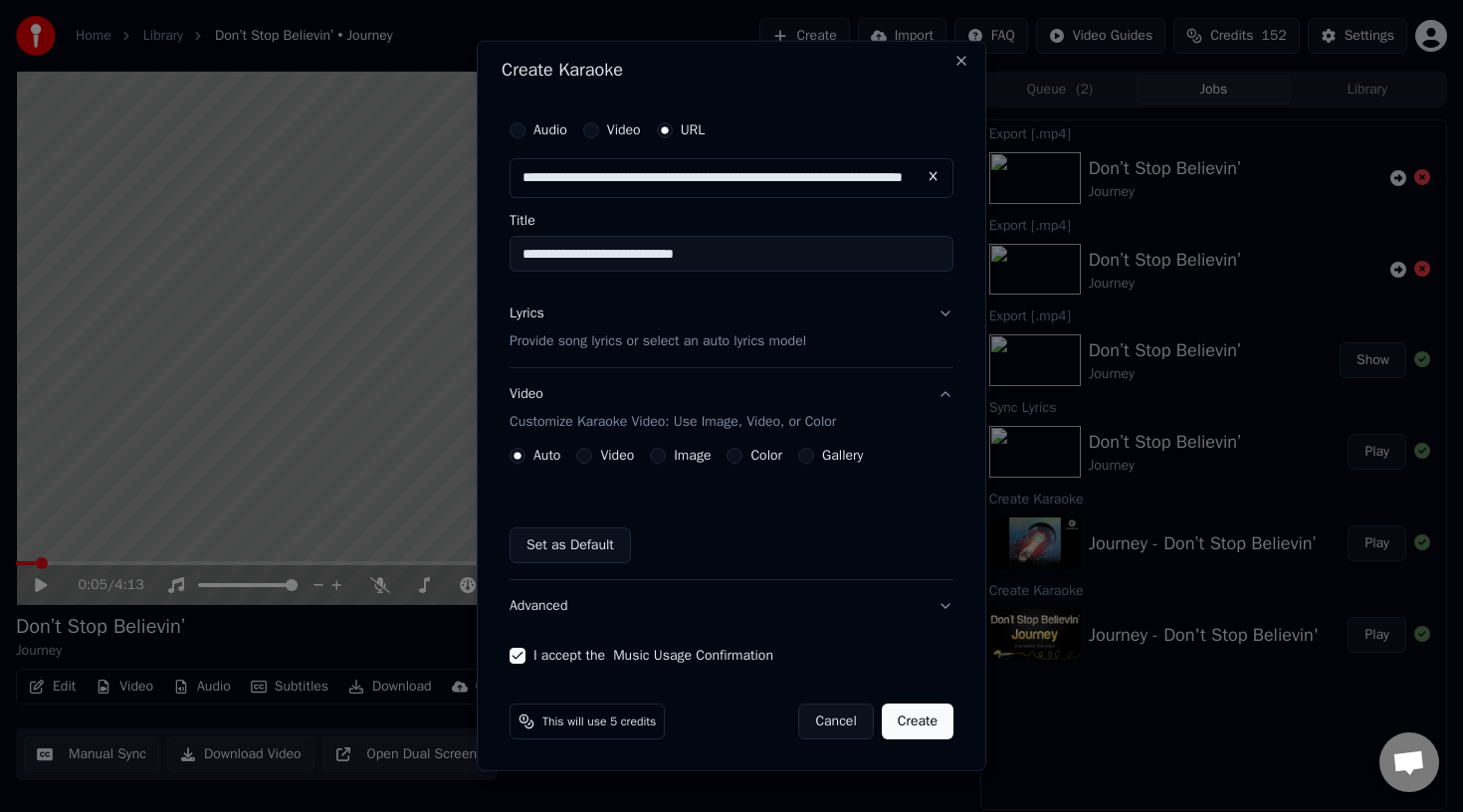 click on "Create" at bounding box center (918, 721) 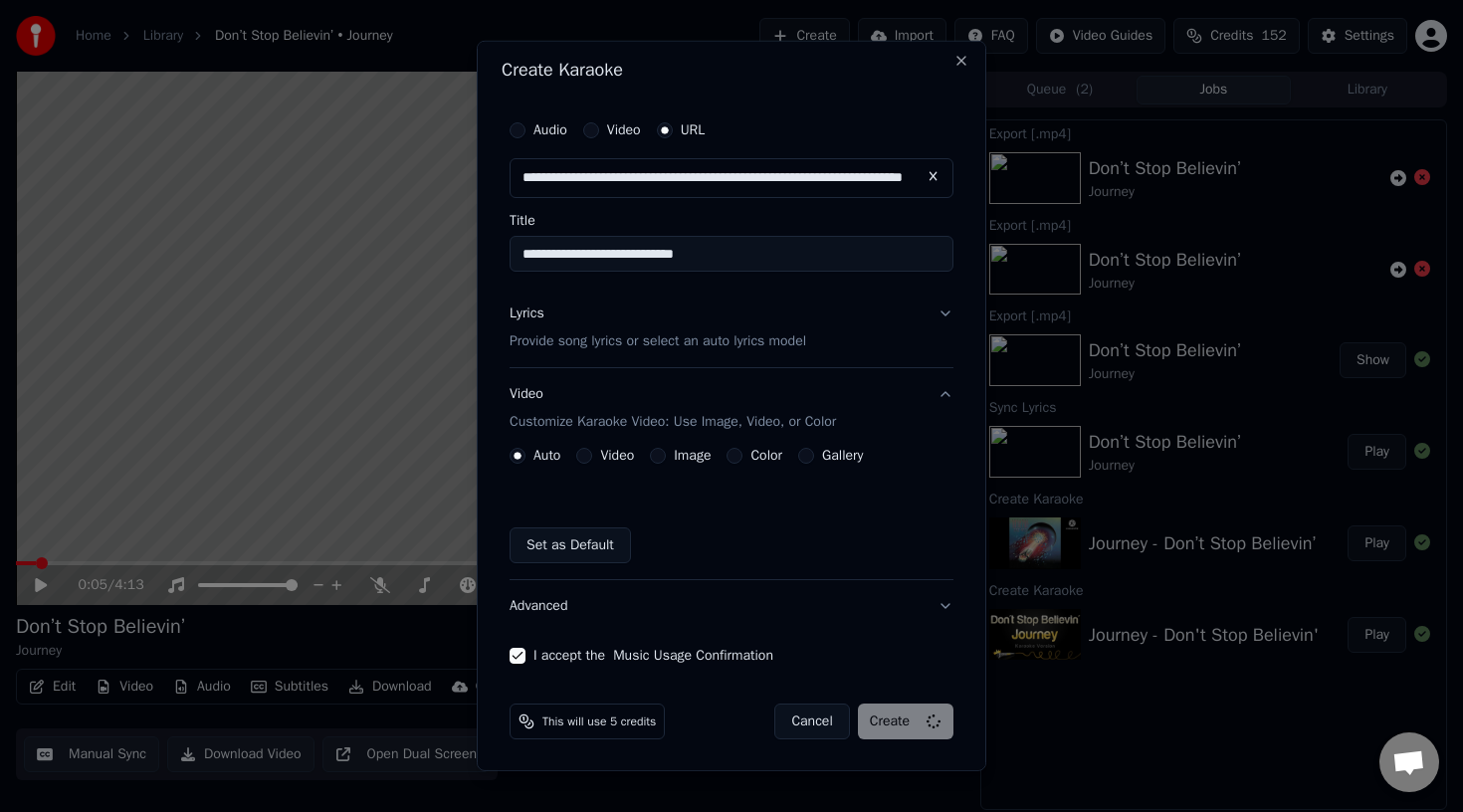 type 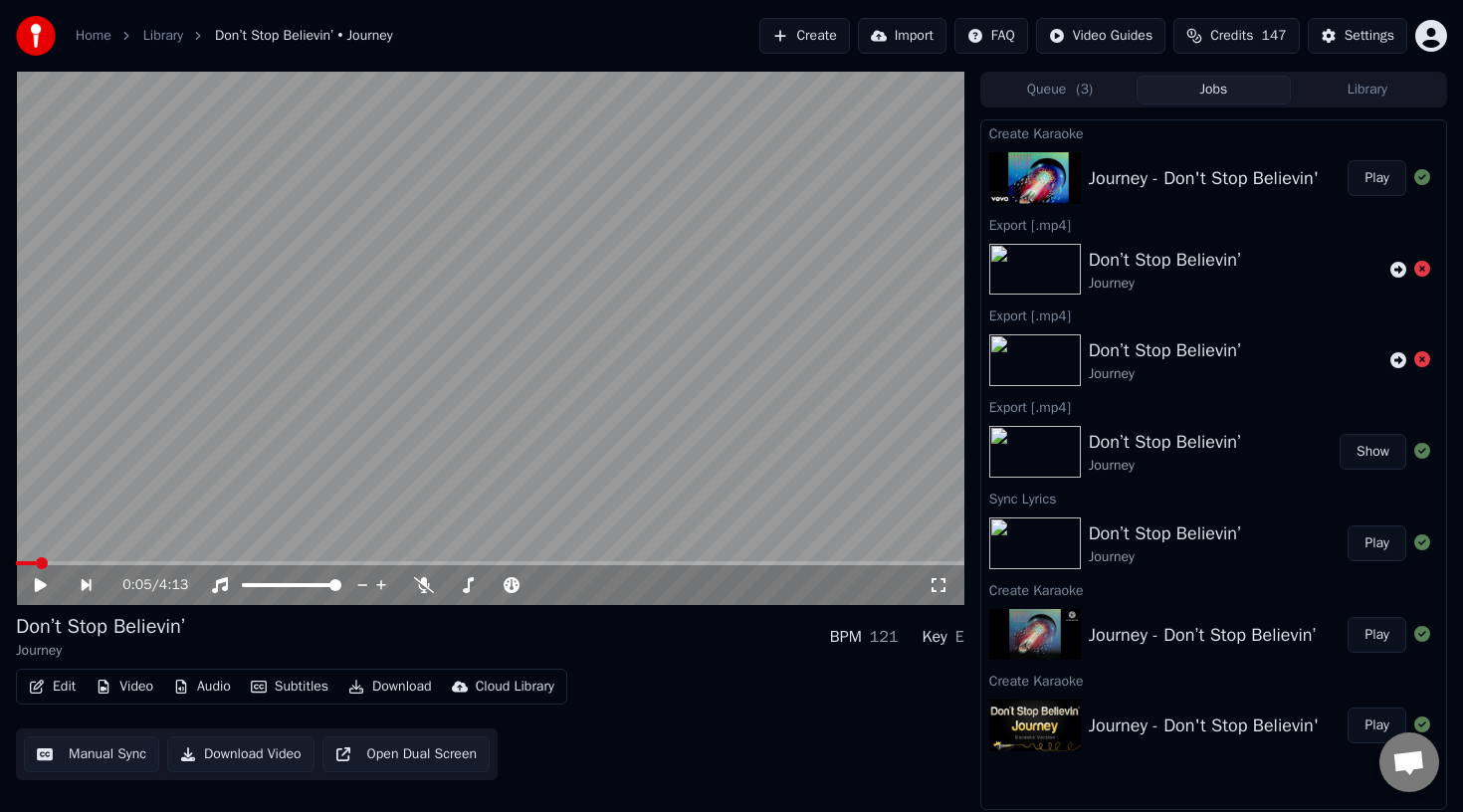 click on "Play" at bounding box center (1376, 178) 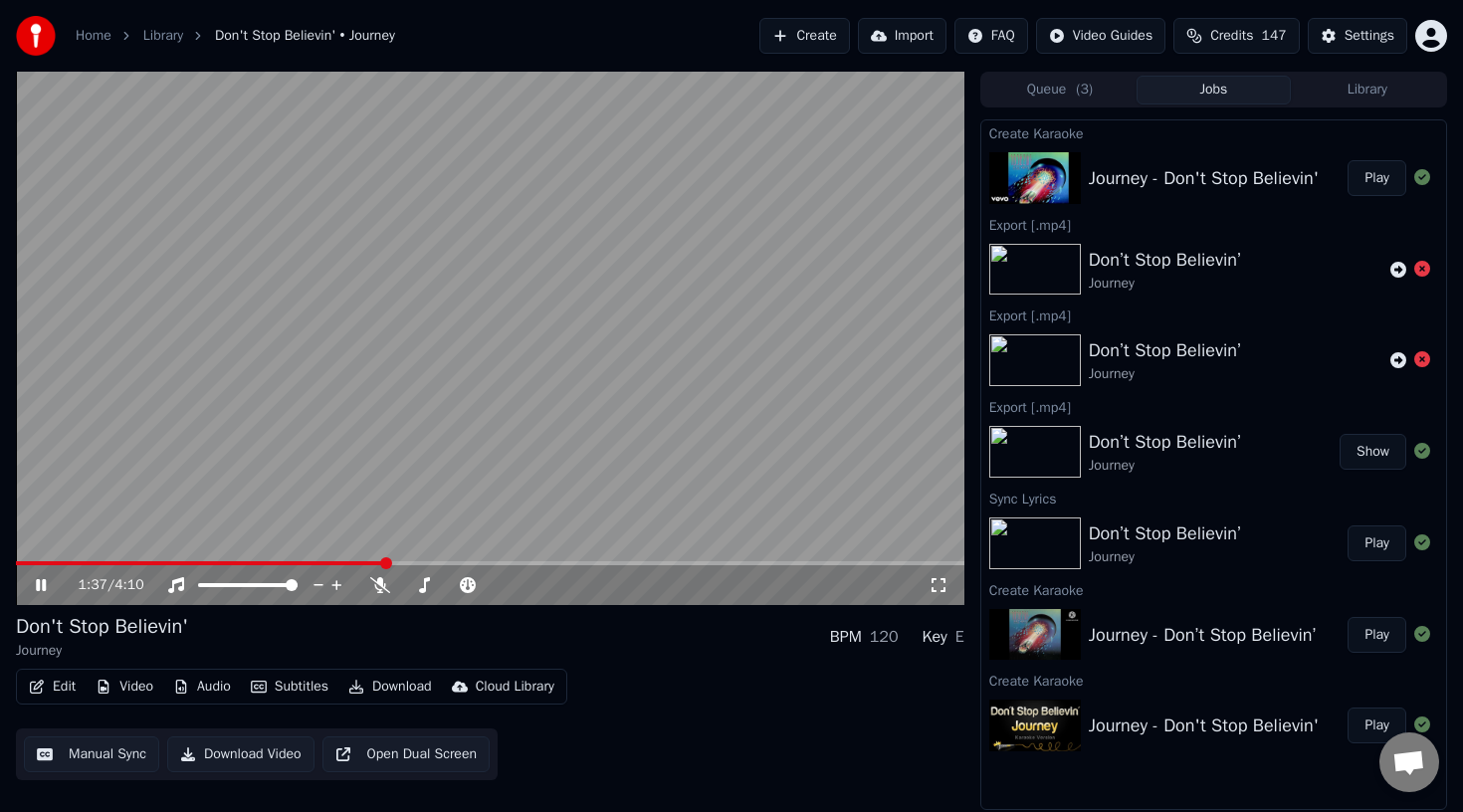 click 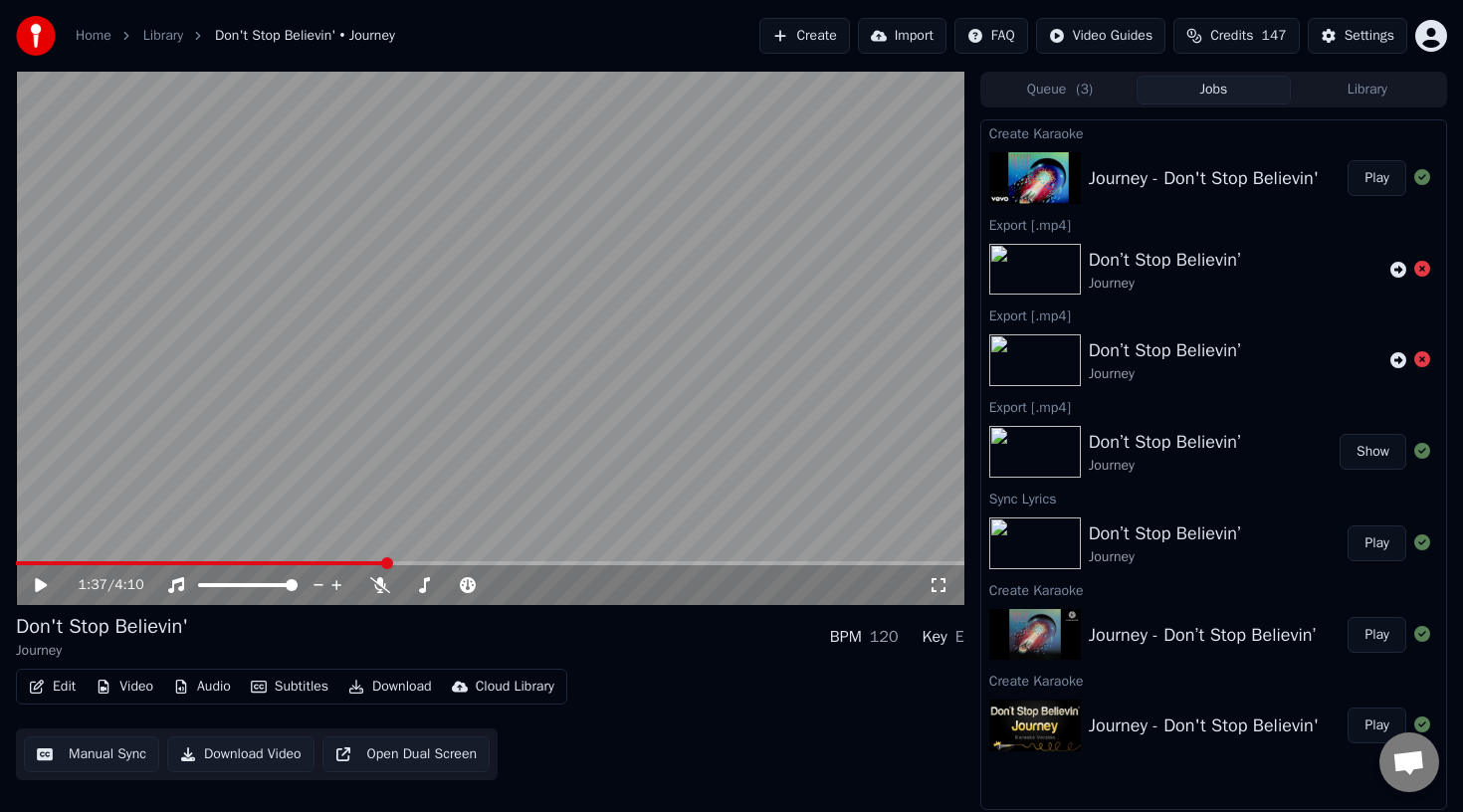 click on "Edit" at bounding box center (52, 687) 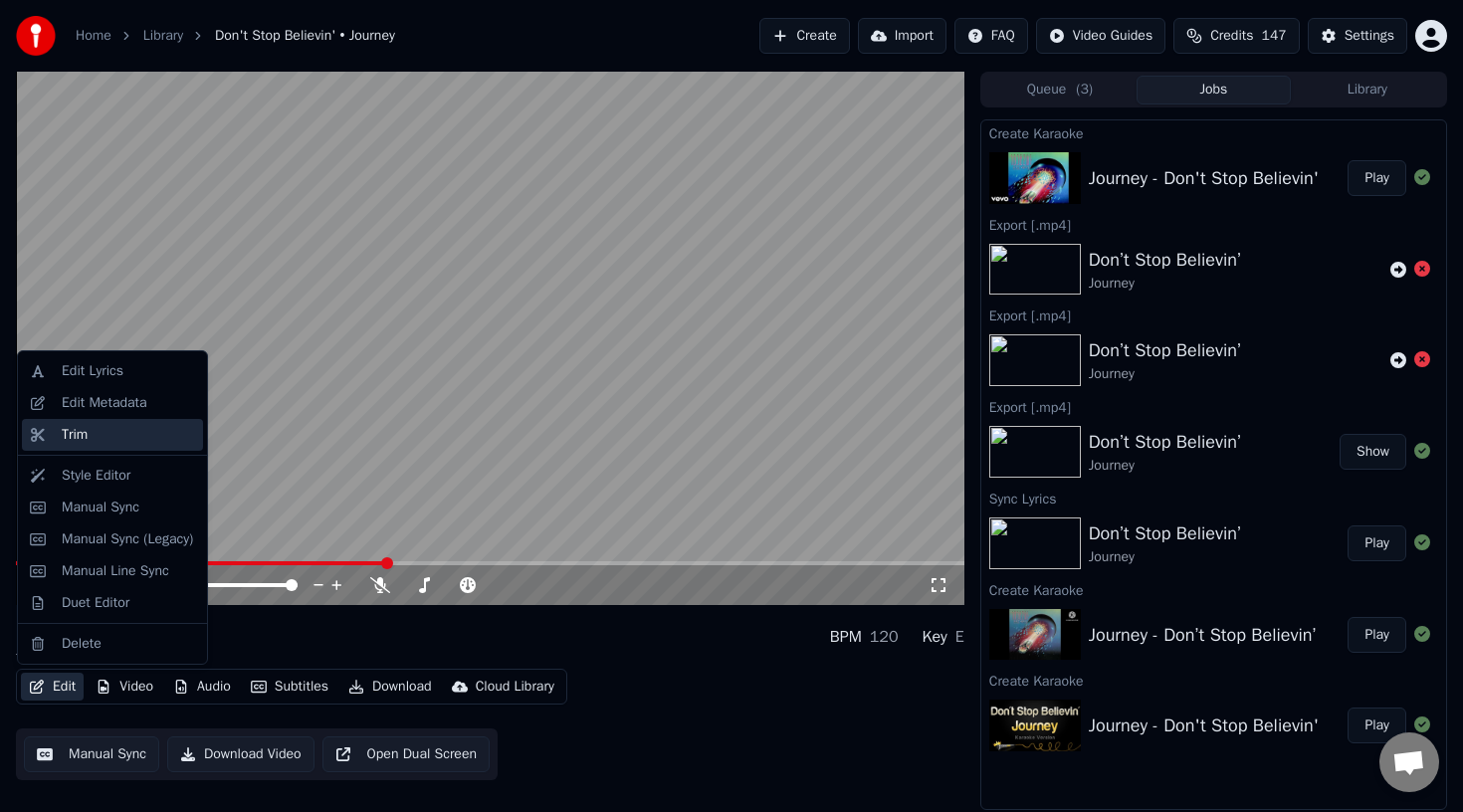click on "Trim" at bounding box center [112, 435] 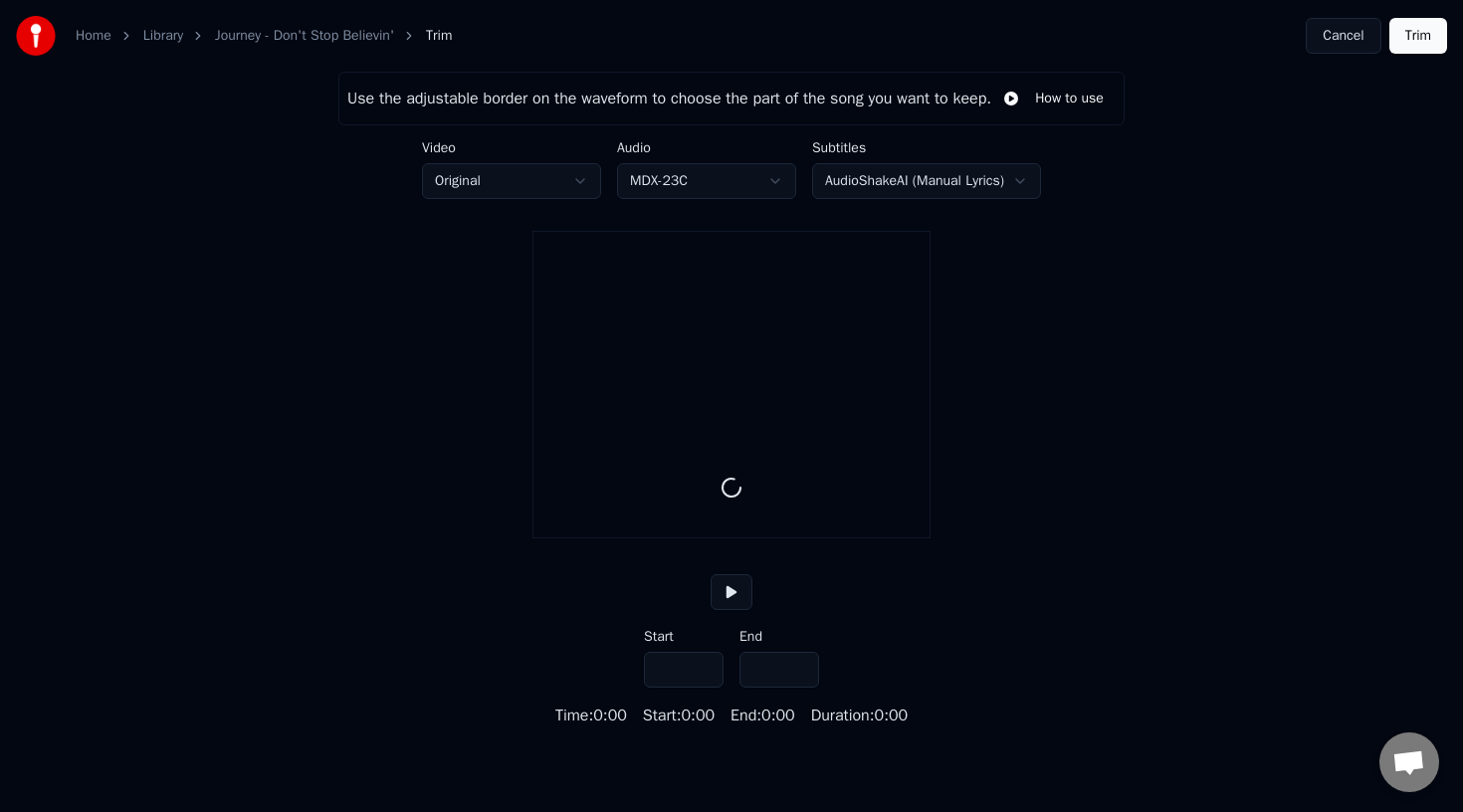 type on "*****" 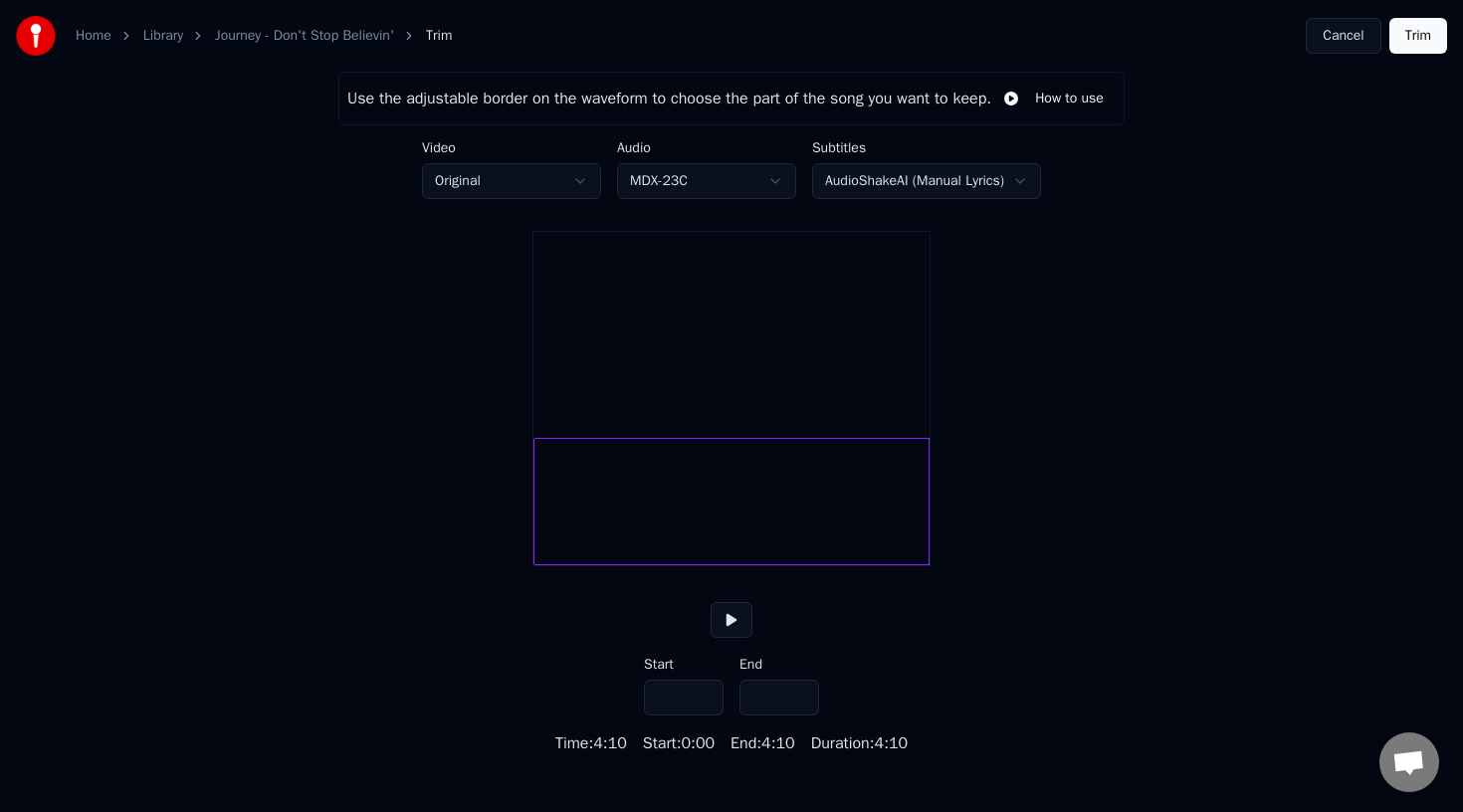 click on "Cancel" at bounding box center [1343, 36] 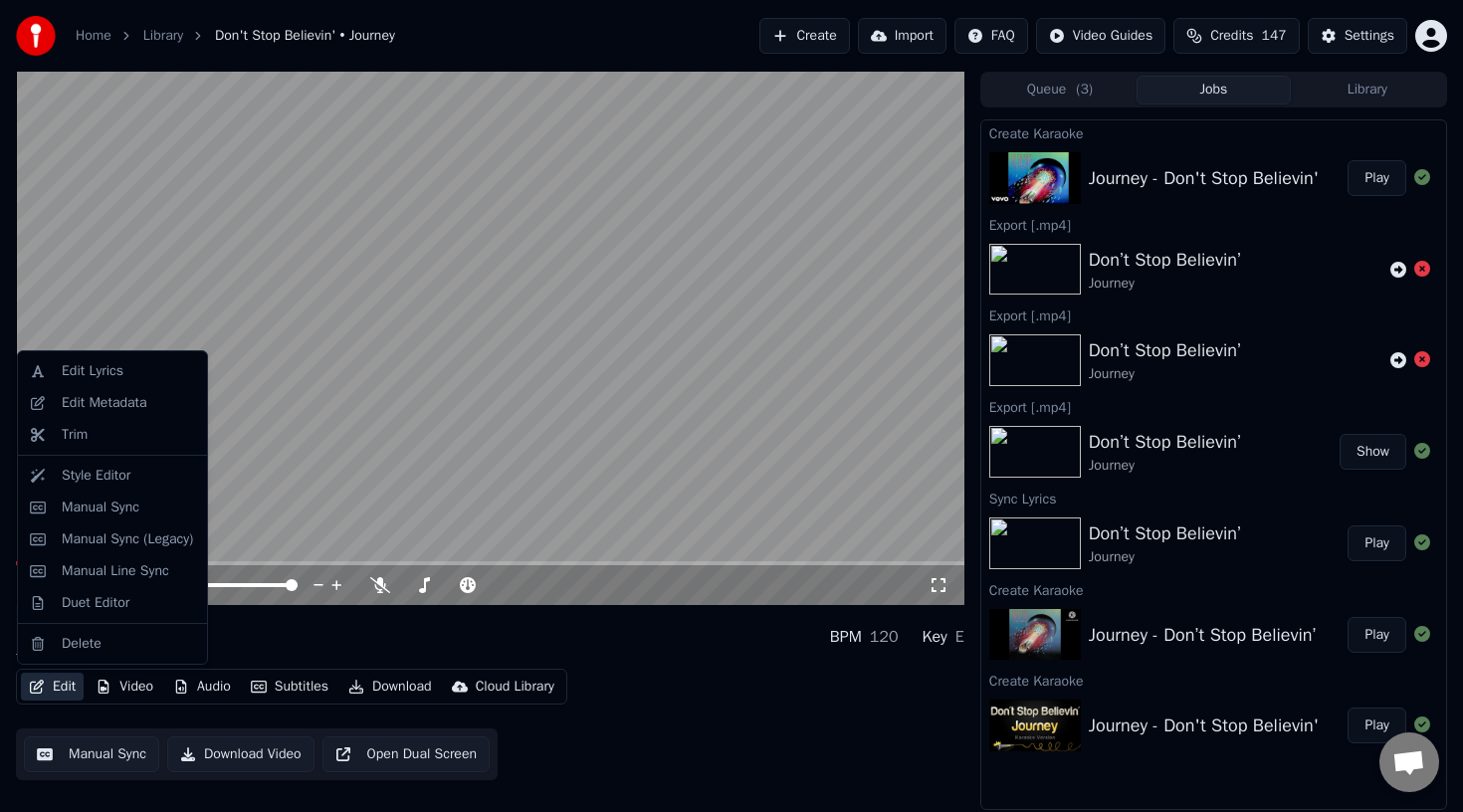 click on "Edit" at bounding box center [52, 687] 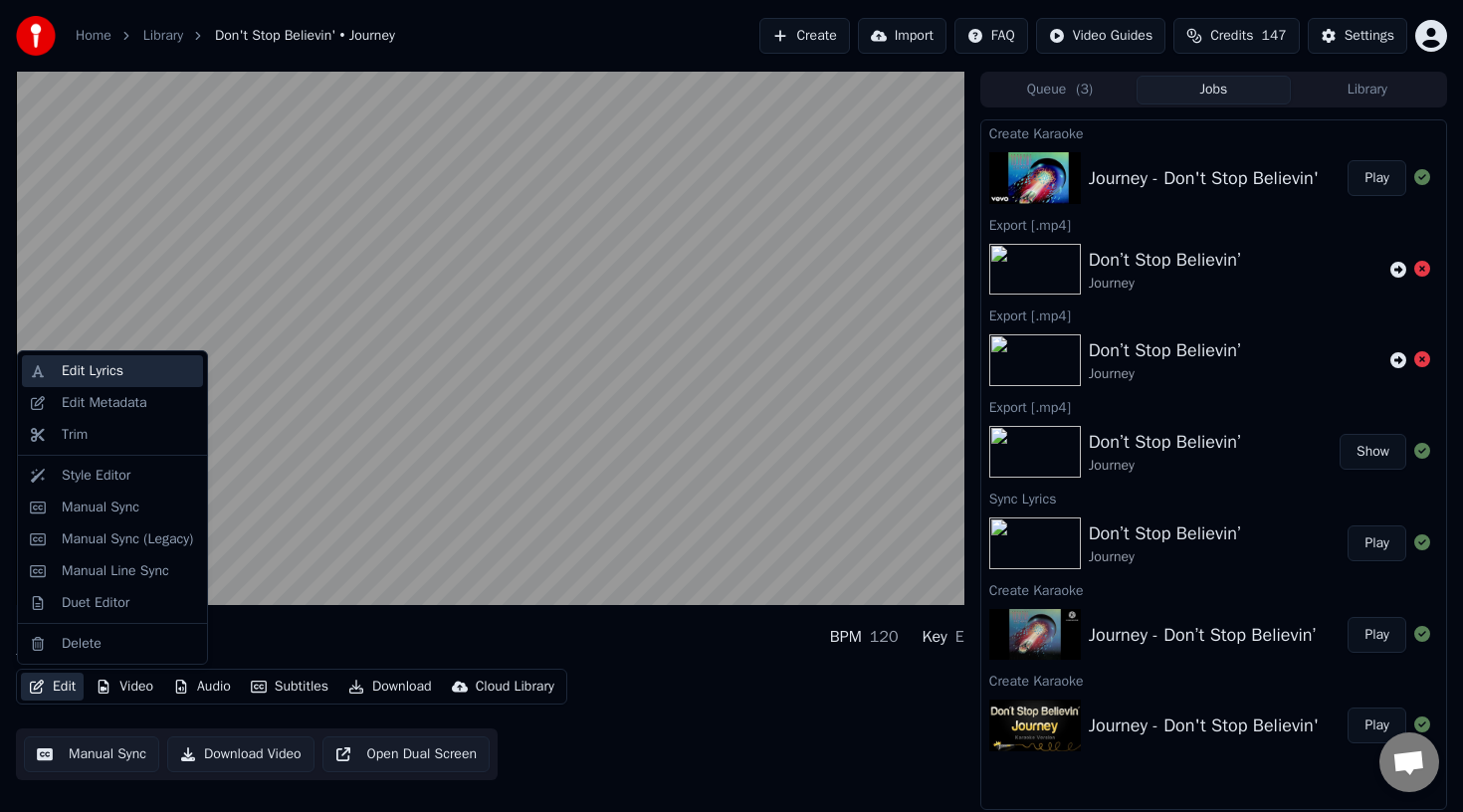 click on "Edit Lyrics" at bounding box center [93, 371] 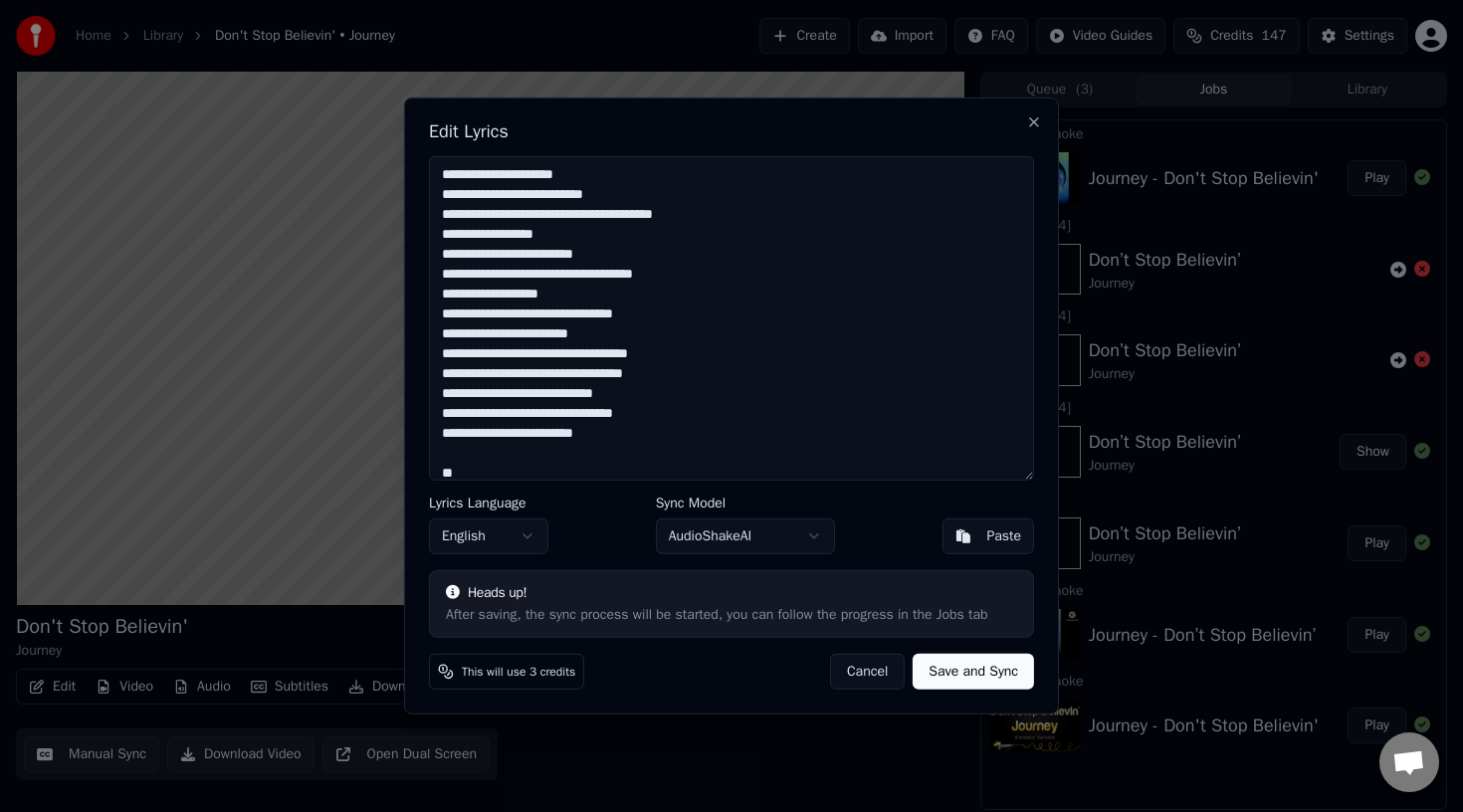 click on "Cancel" at bounding box center [867, 672] 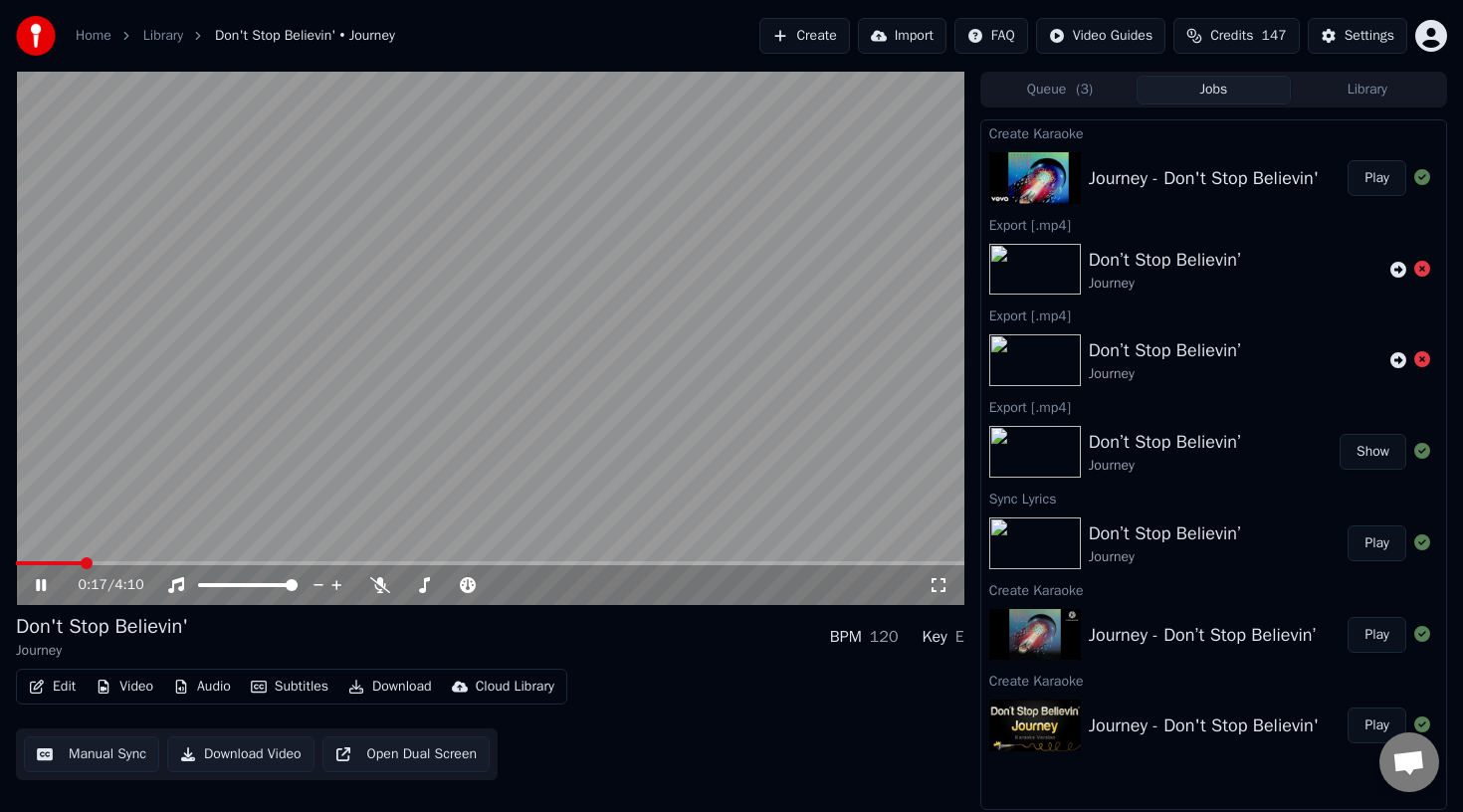 click on "Edit" at bounding box center (52, 687) 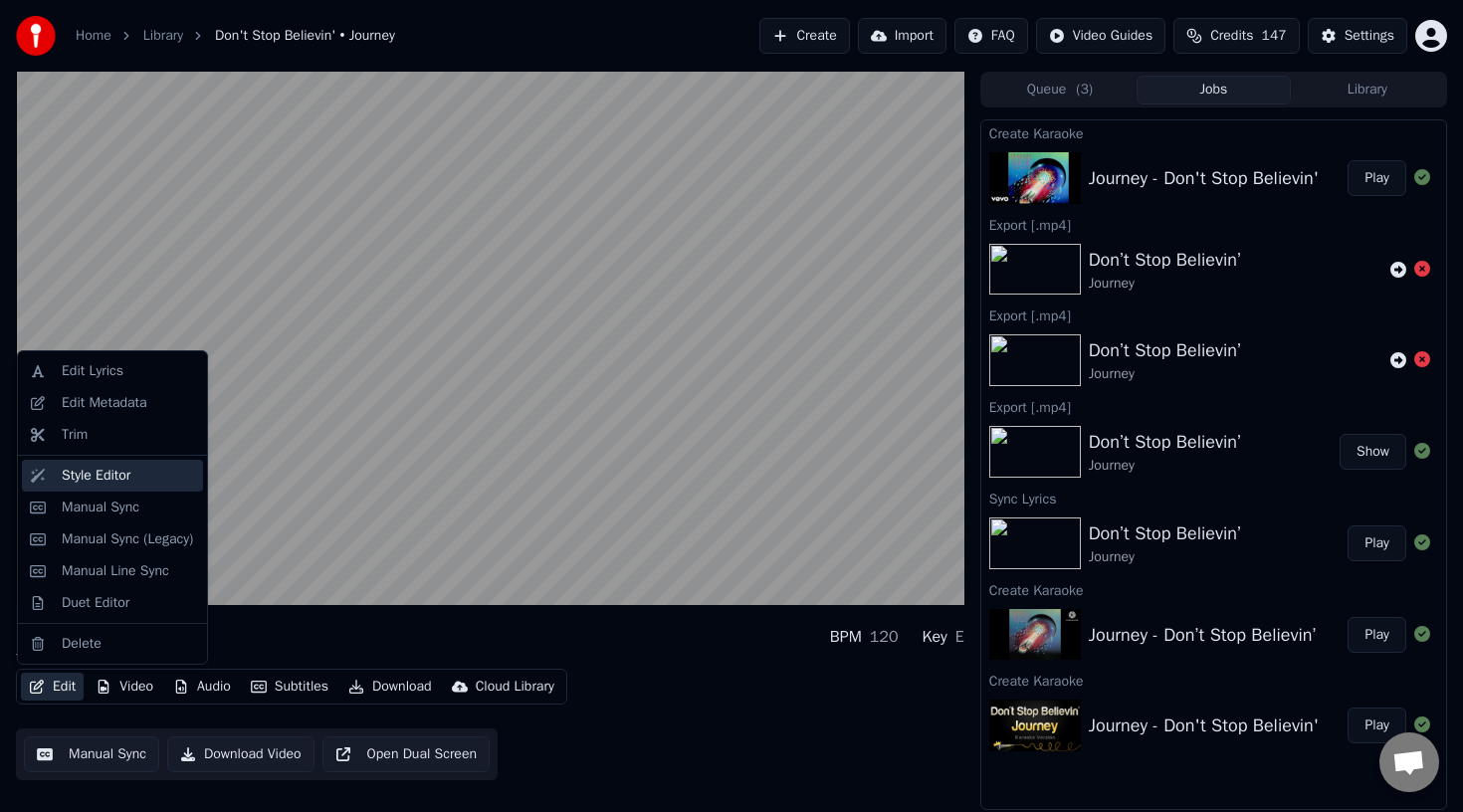 click on "Style Editor" at bounding box center [128, 476] 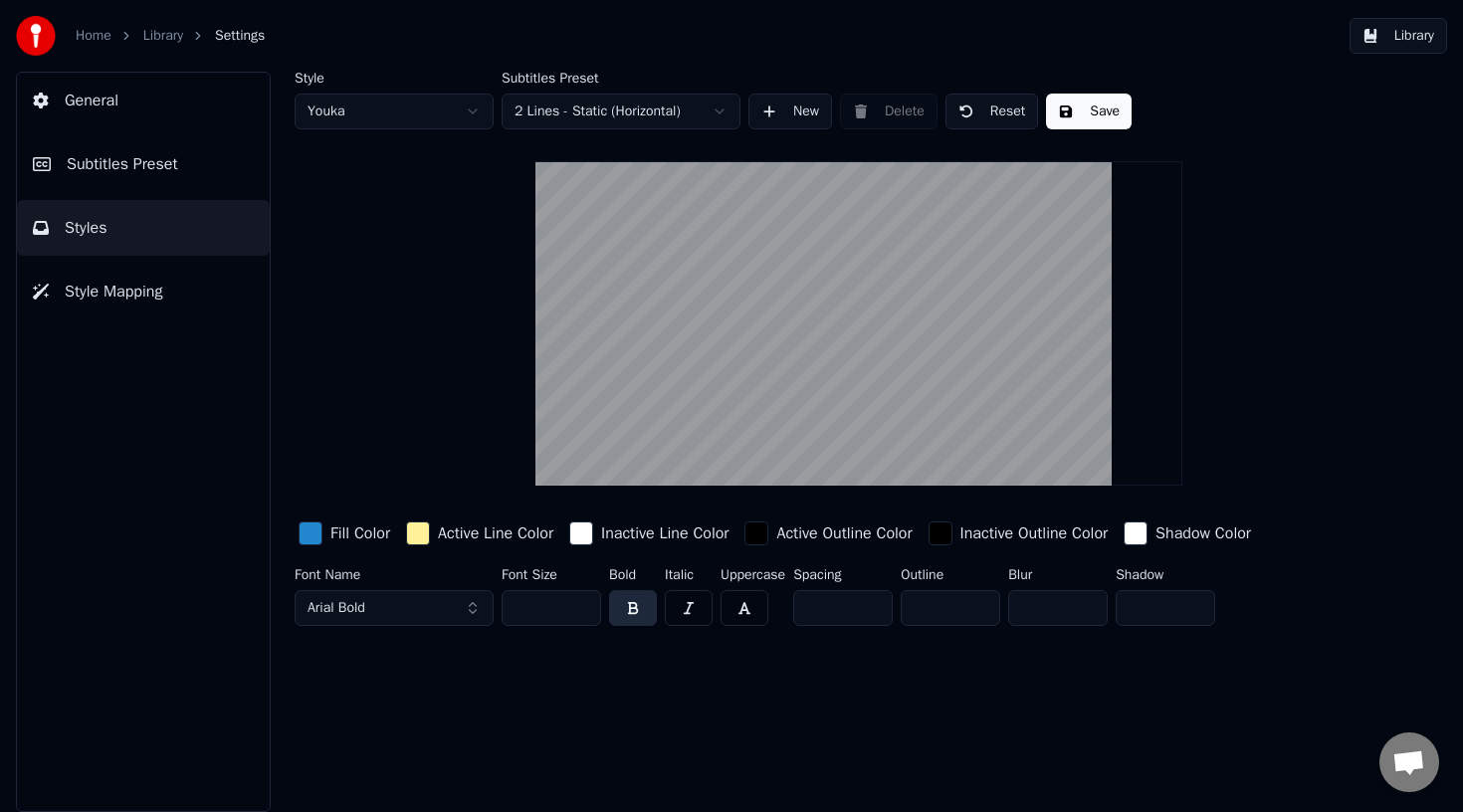 click on "General" at bounding box center (143, 101) 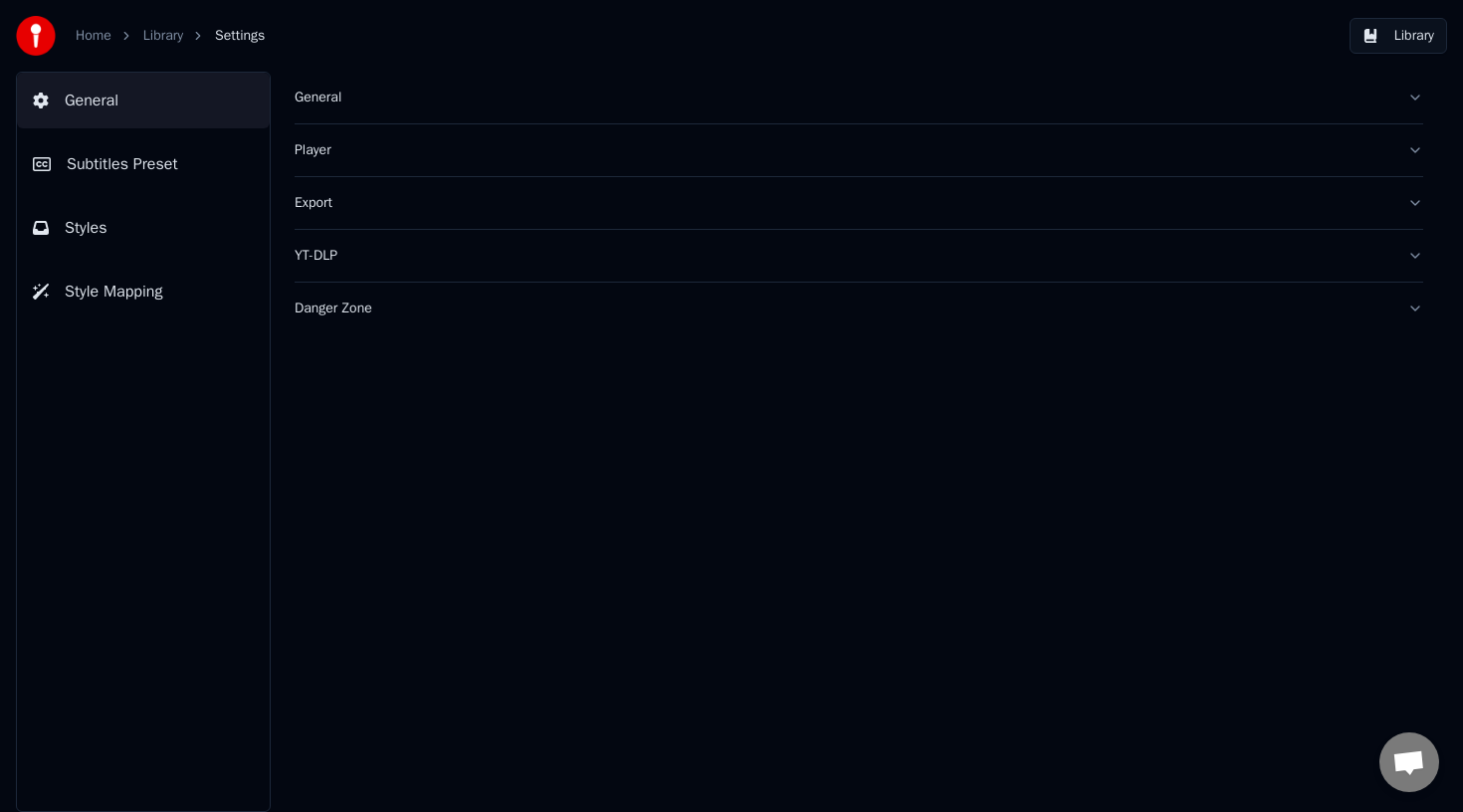 click on "General" at bounding box center (843, 98) 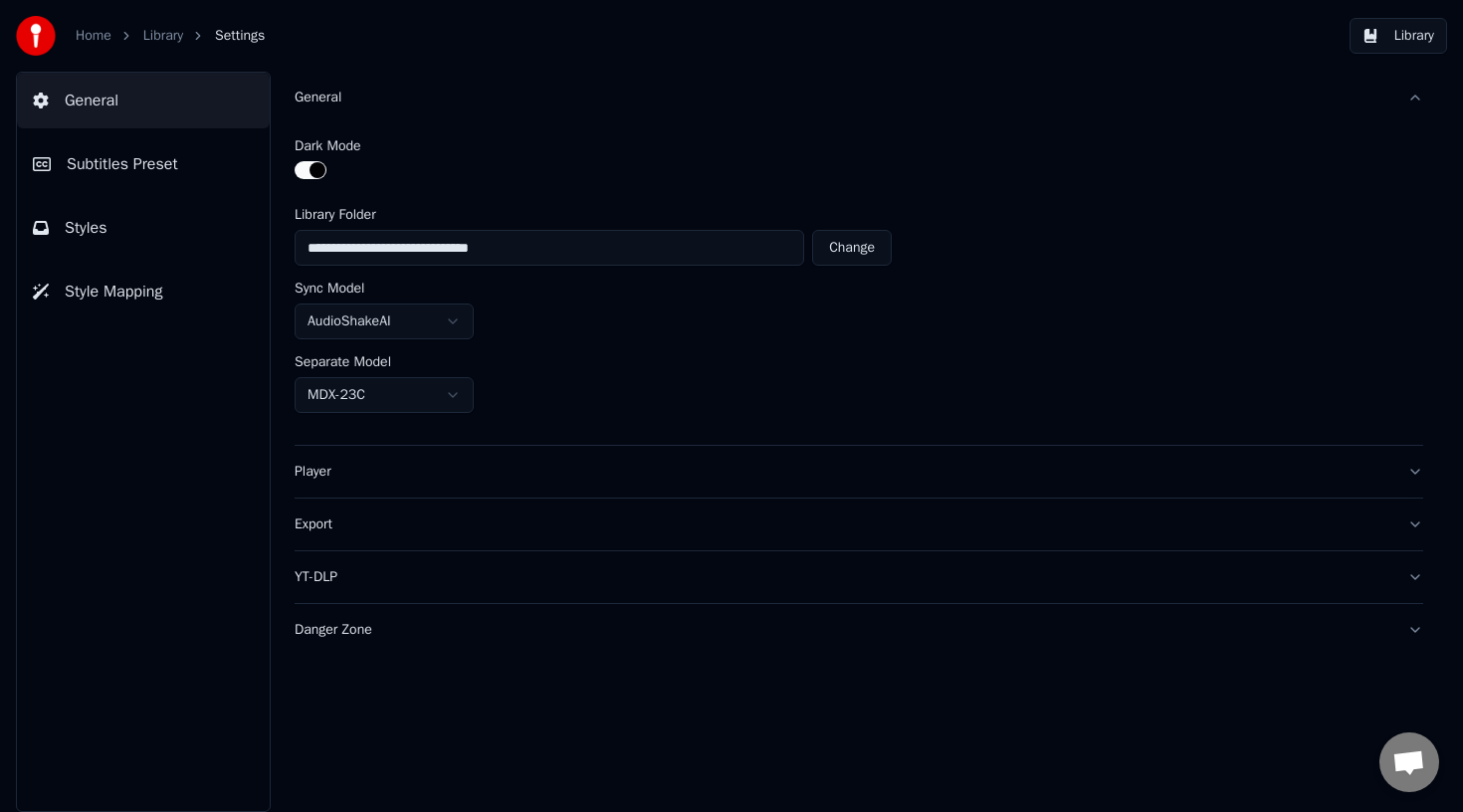 click on "Player" at bounding box center [843, 472] 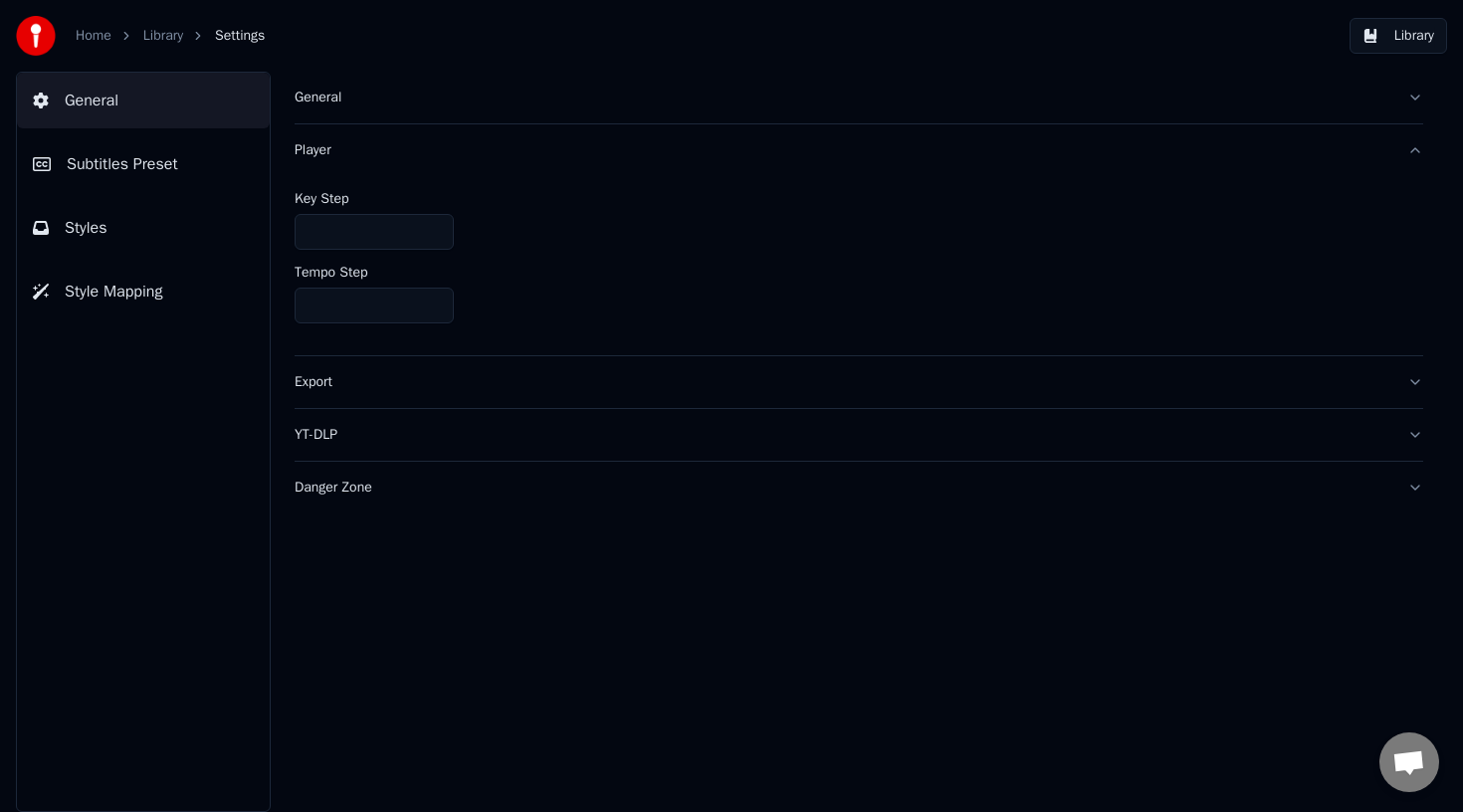 click on "Export" at bounding box center [859, 382] 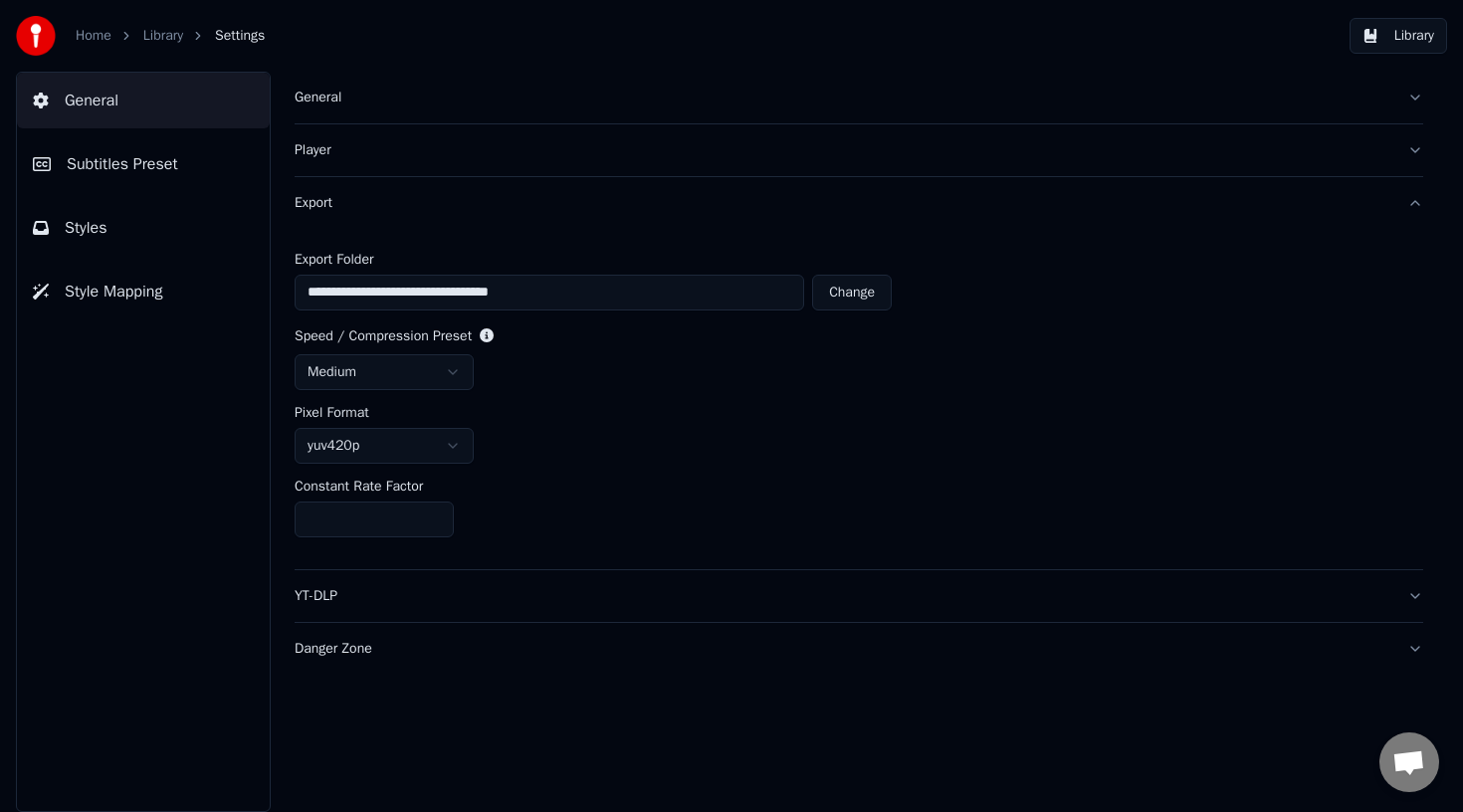 click on "Danger Zone" at bounding box center (843, 649) 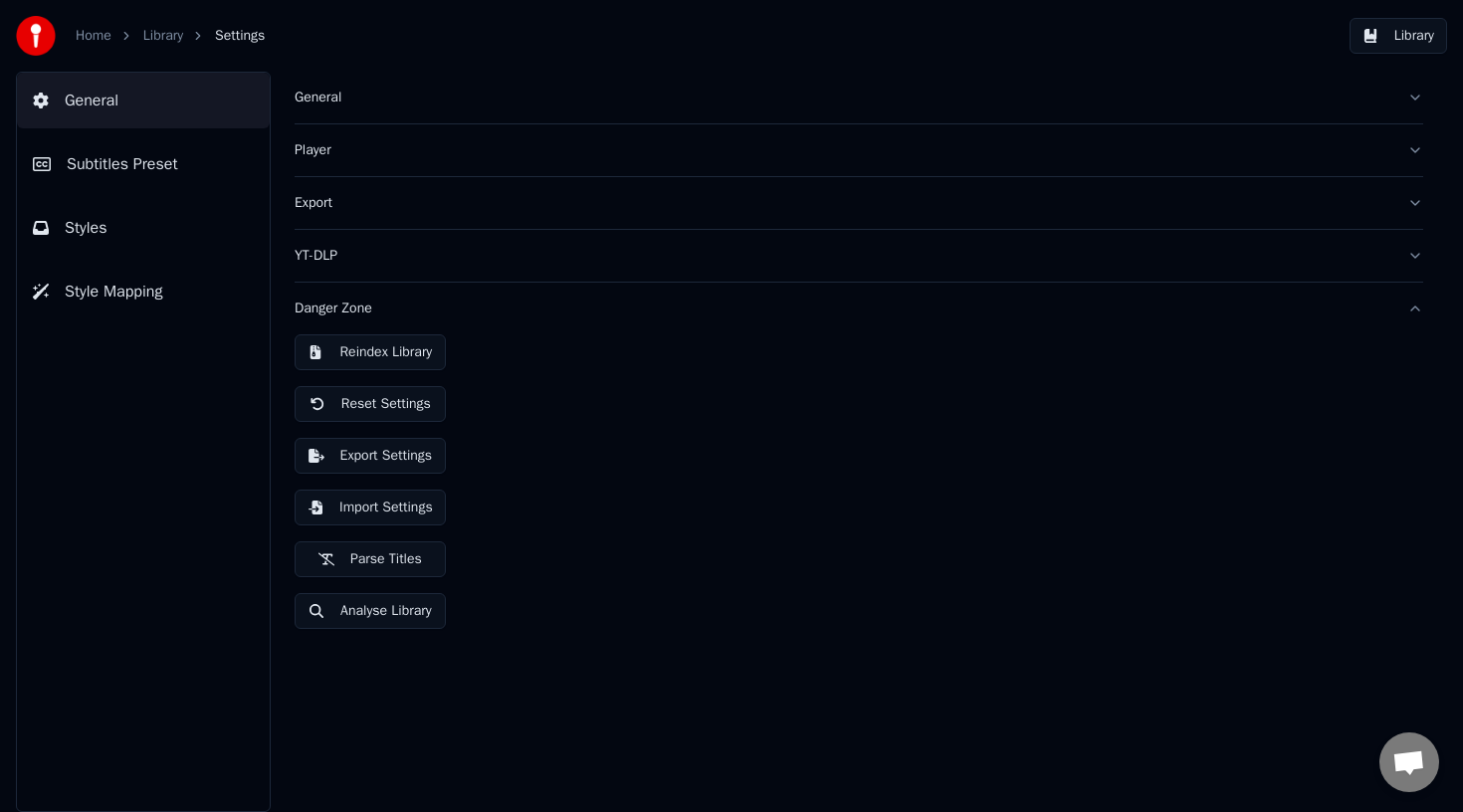 click on "Subtitles Preset" at bounding box center [122, 164] 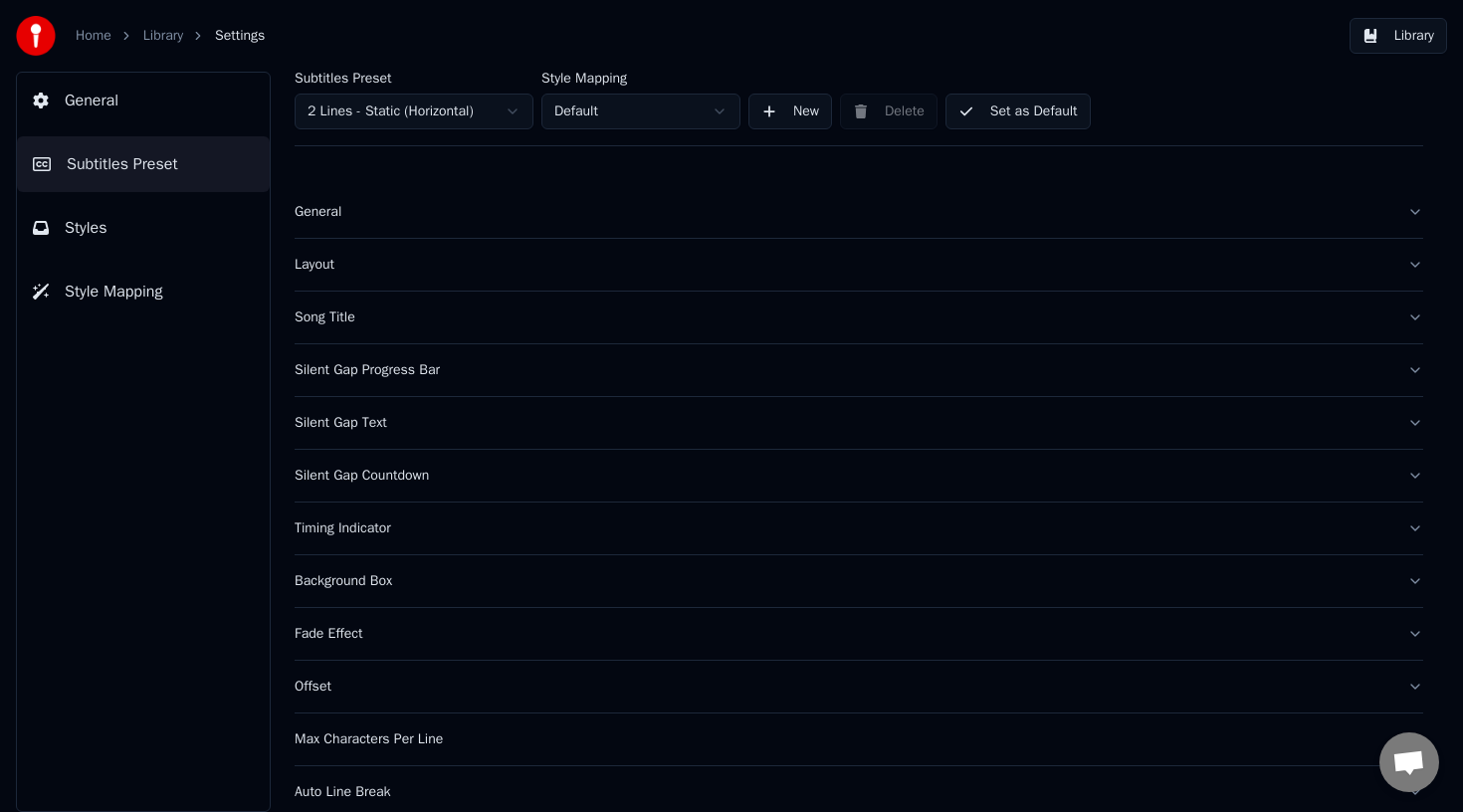 click on "Song Title" at bounding box center (843, 317) 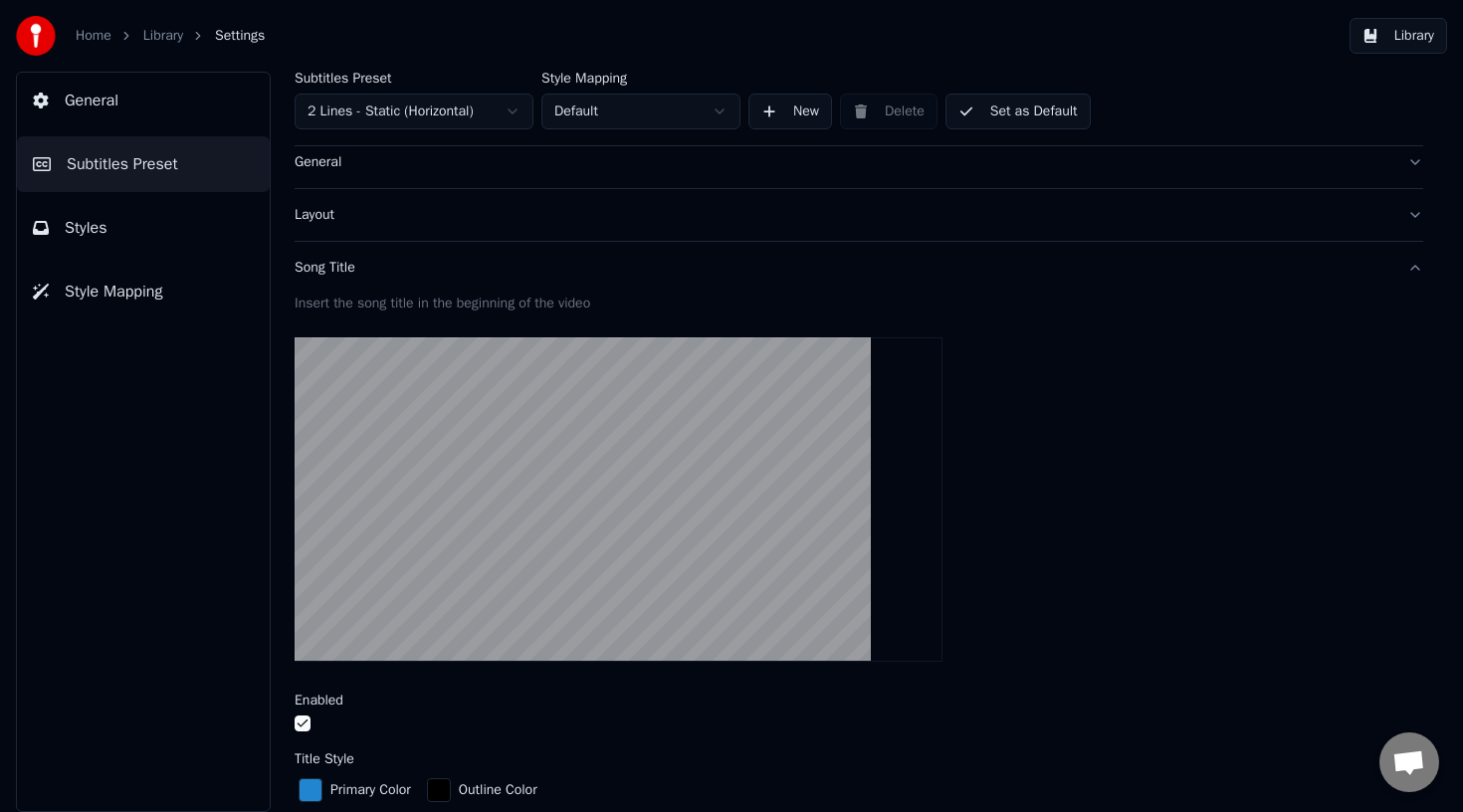 scroll, scrollTop: 49, scrollLeft: 0, axis: vertical 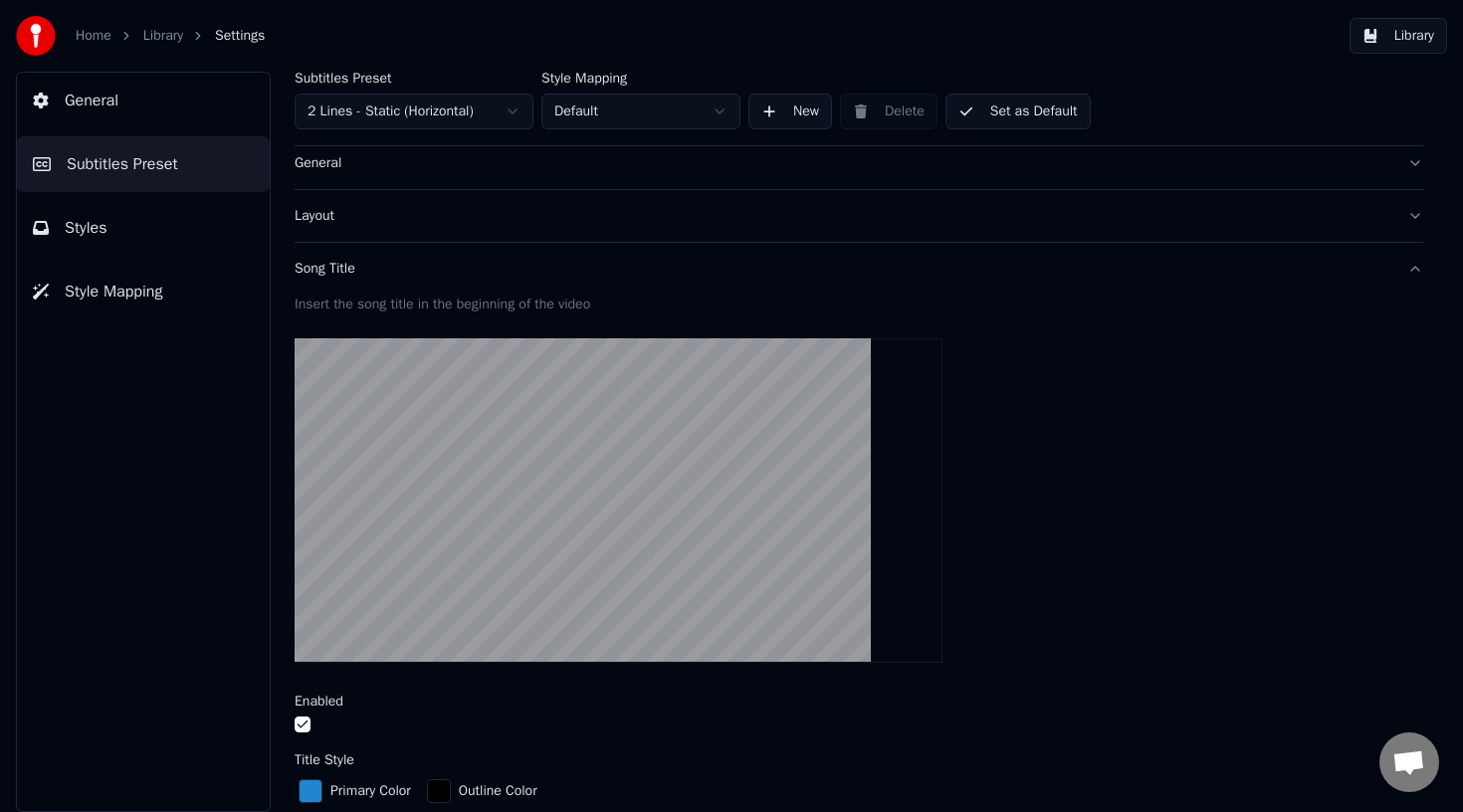 click at bounding box center (618, 501) 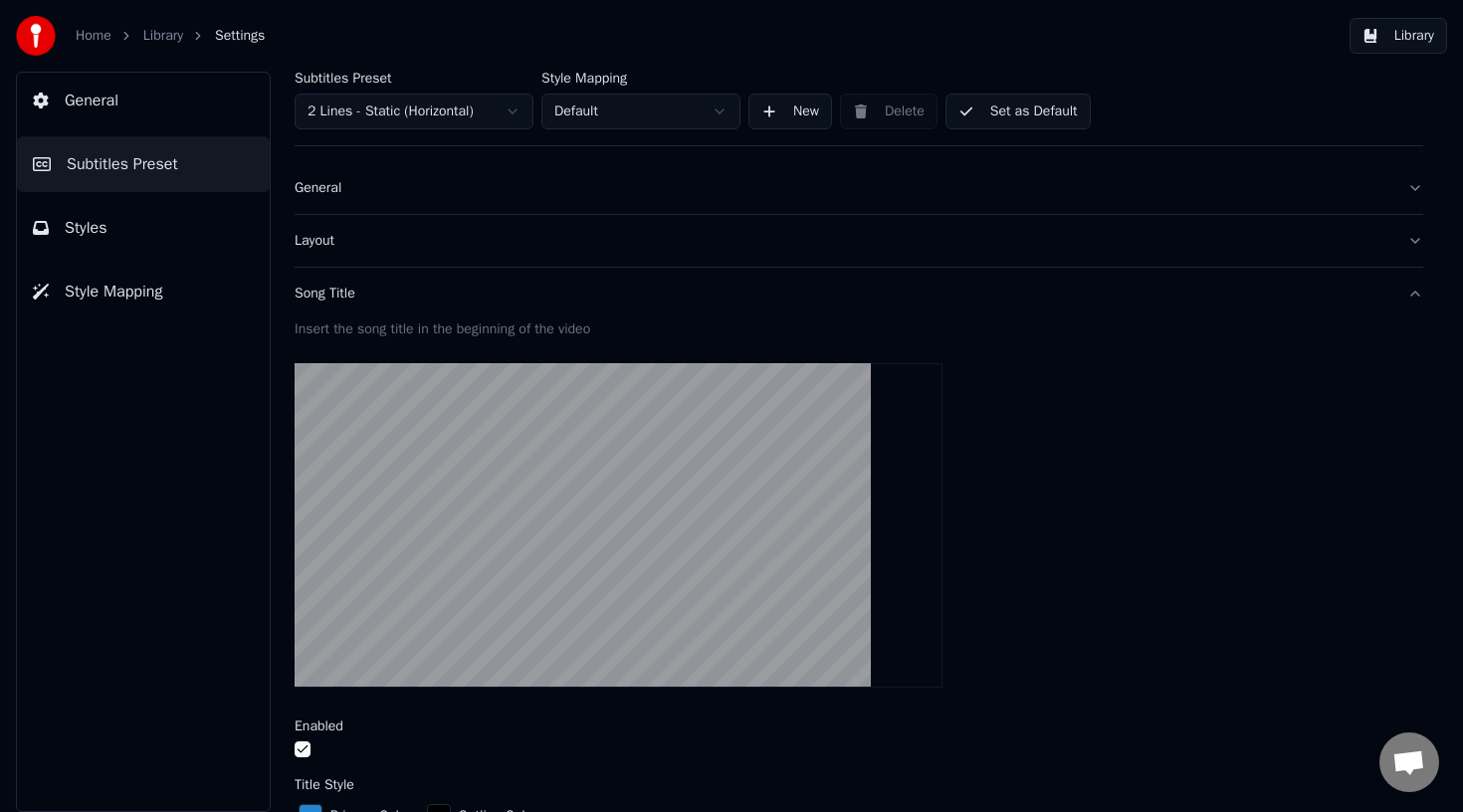 scroll, scrollTop: 0, scrollLeft: 0, axis: both 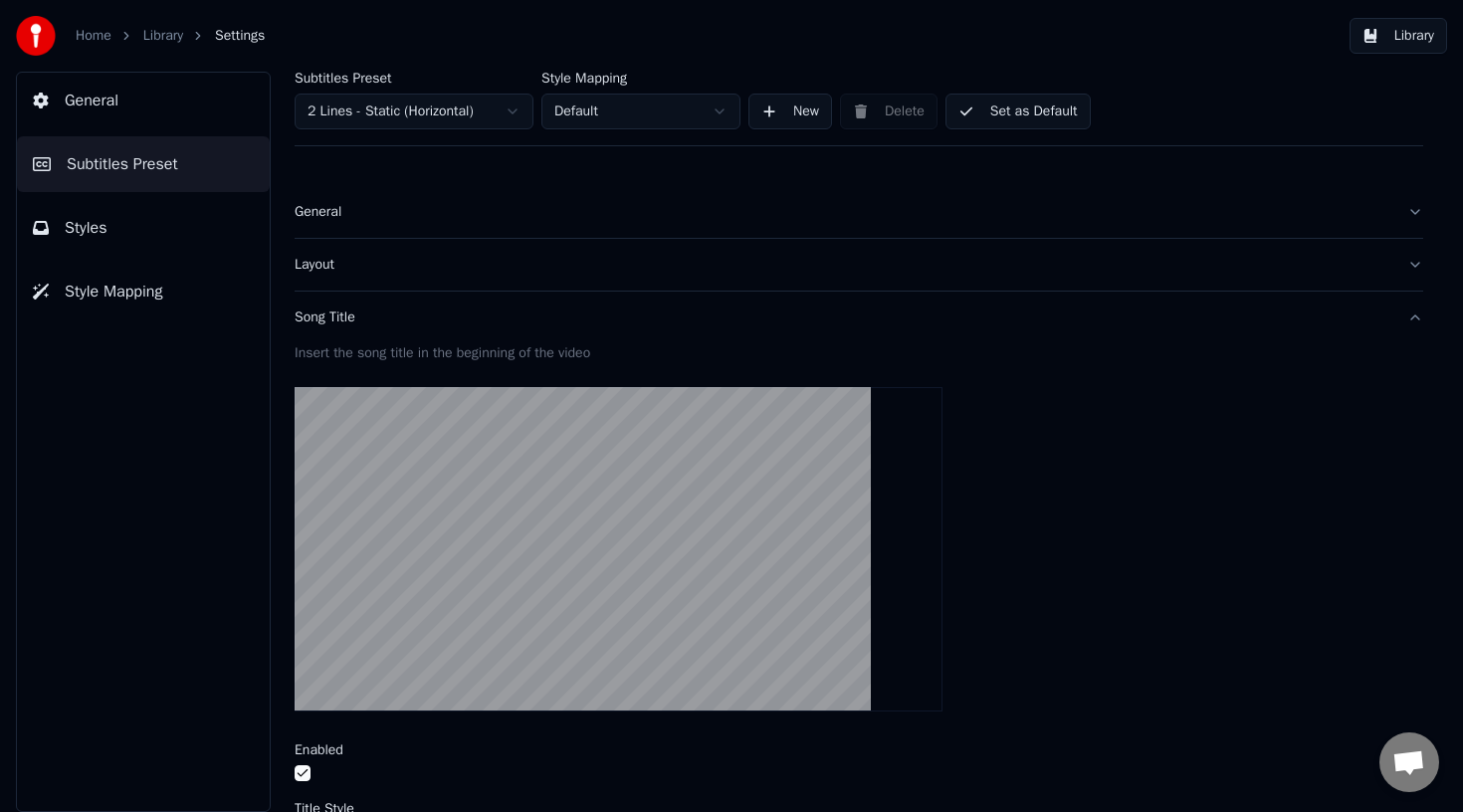 click on "Styles" at bounding box center [143, 228] 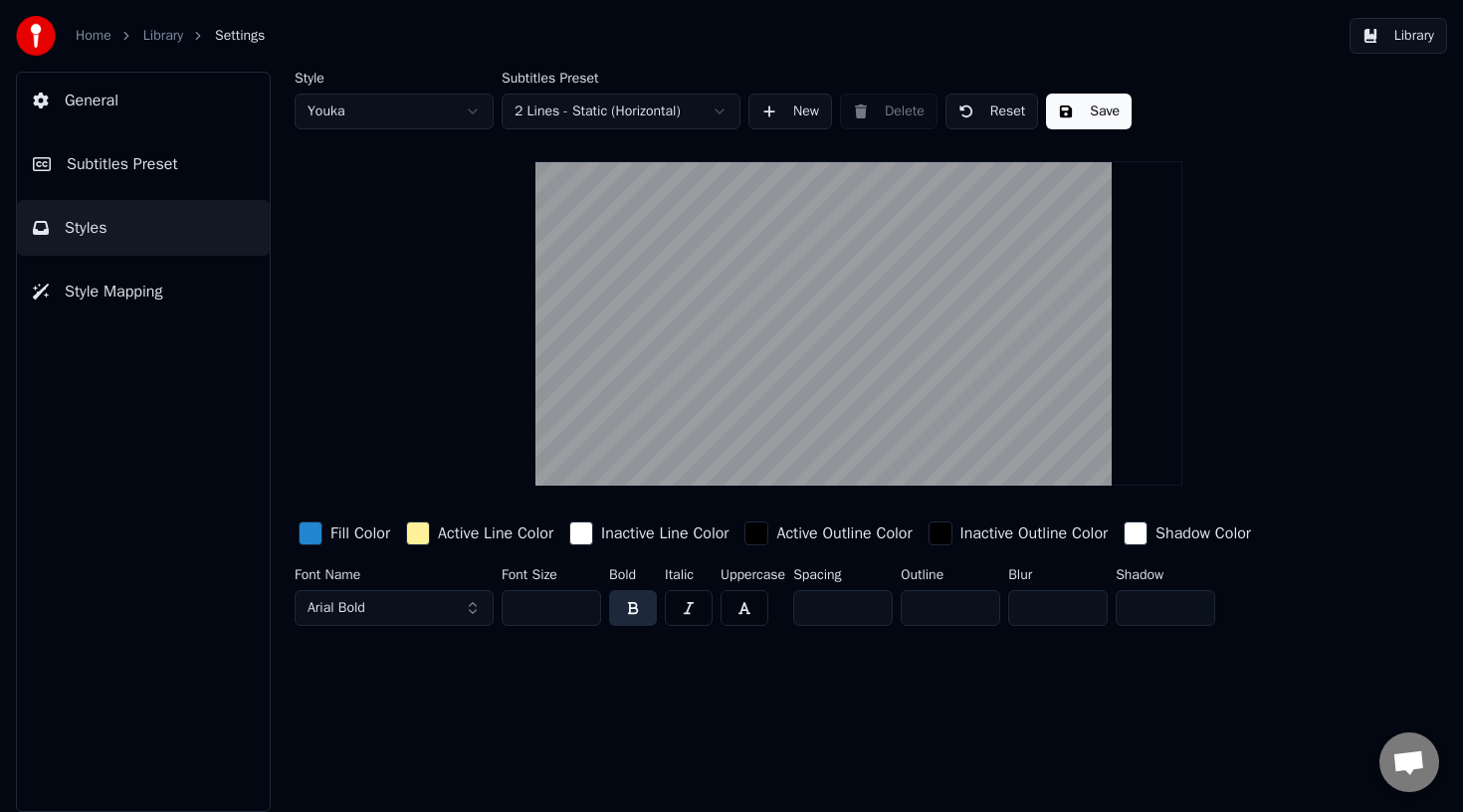 click on "Style Mapping" at bounding box center [113, 292] 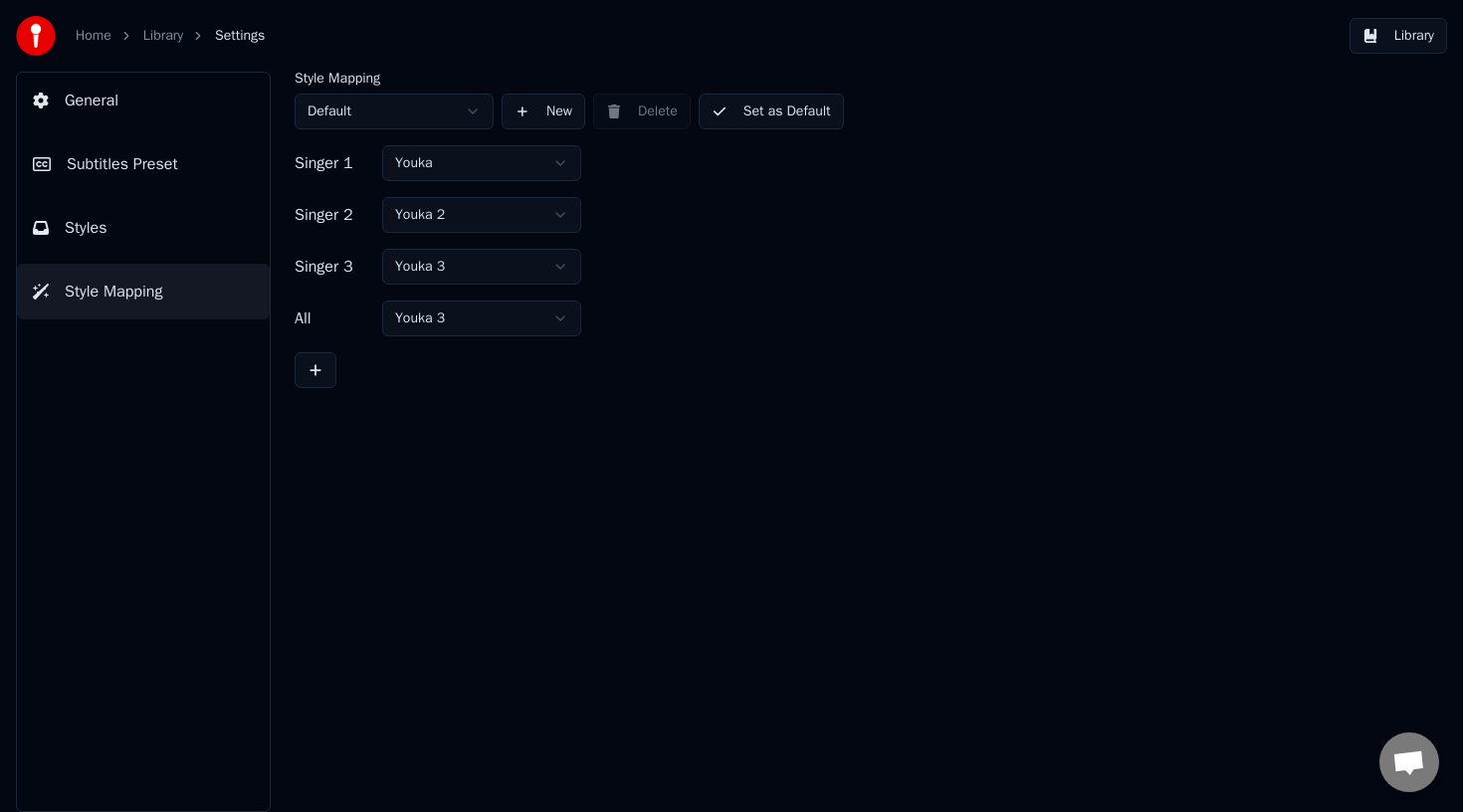 click on "Library" at bounding box center [1398, 36] 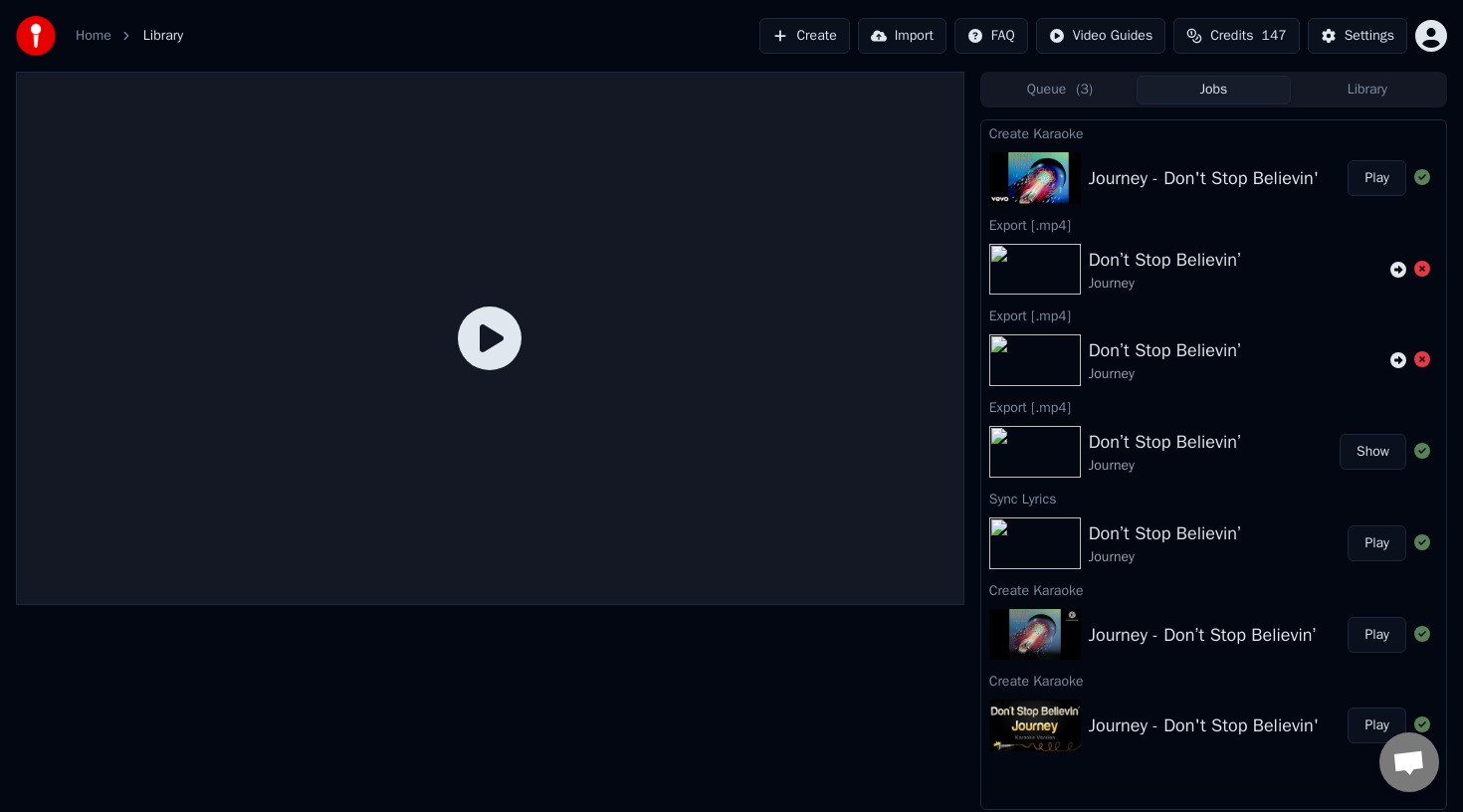 click on "Jobs" at bounding box center (1213, 90) 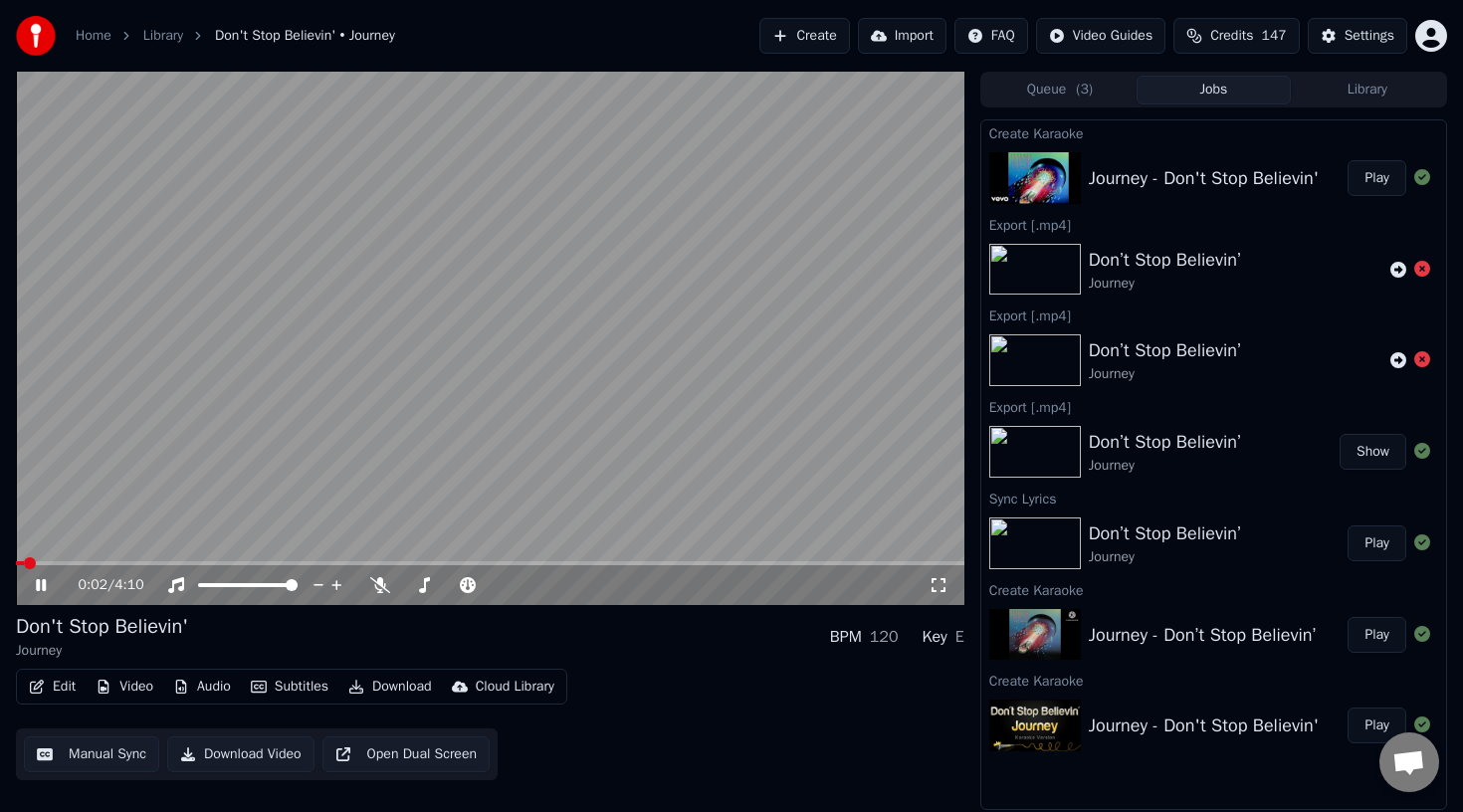 click on "Subtitles" at bounding box center (290, 687) 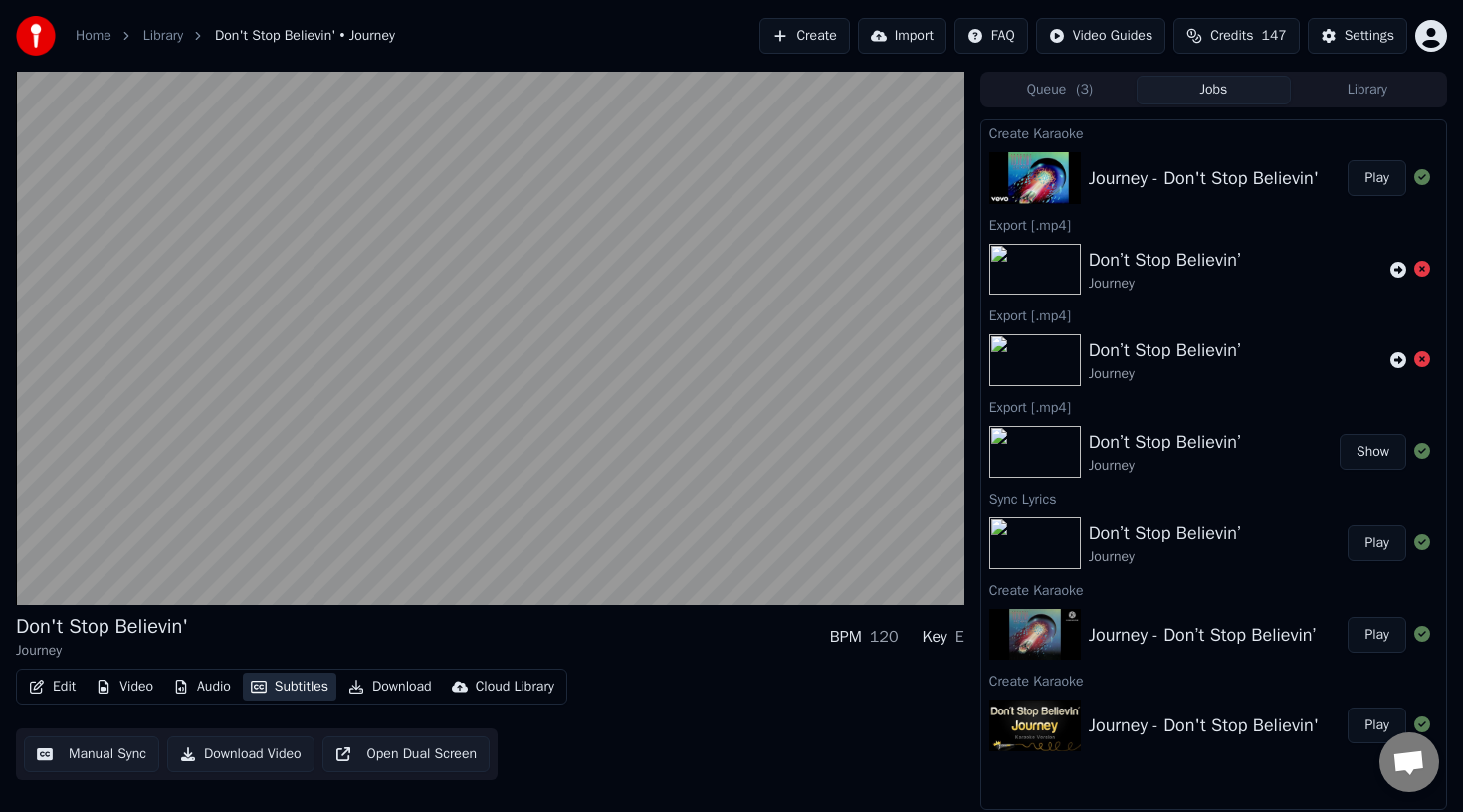 click on "Subtitles" at bounding box center (290, 687) 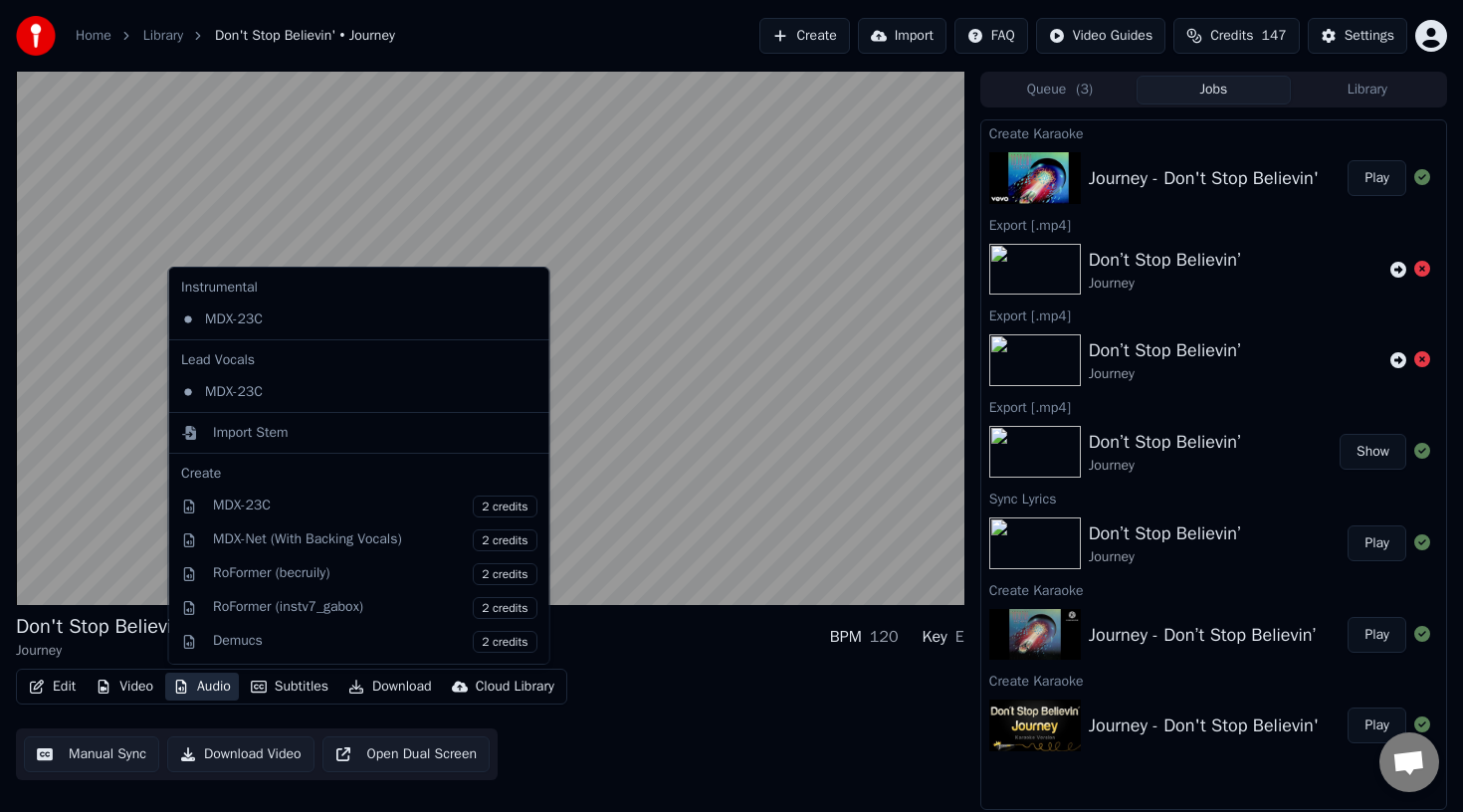 click on "Audio" at bounding box center (202, 687) 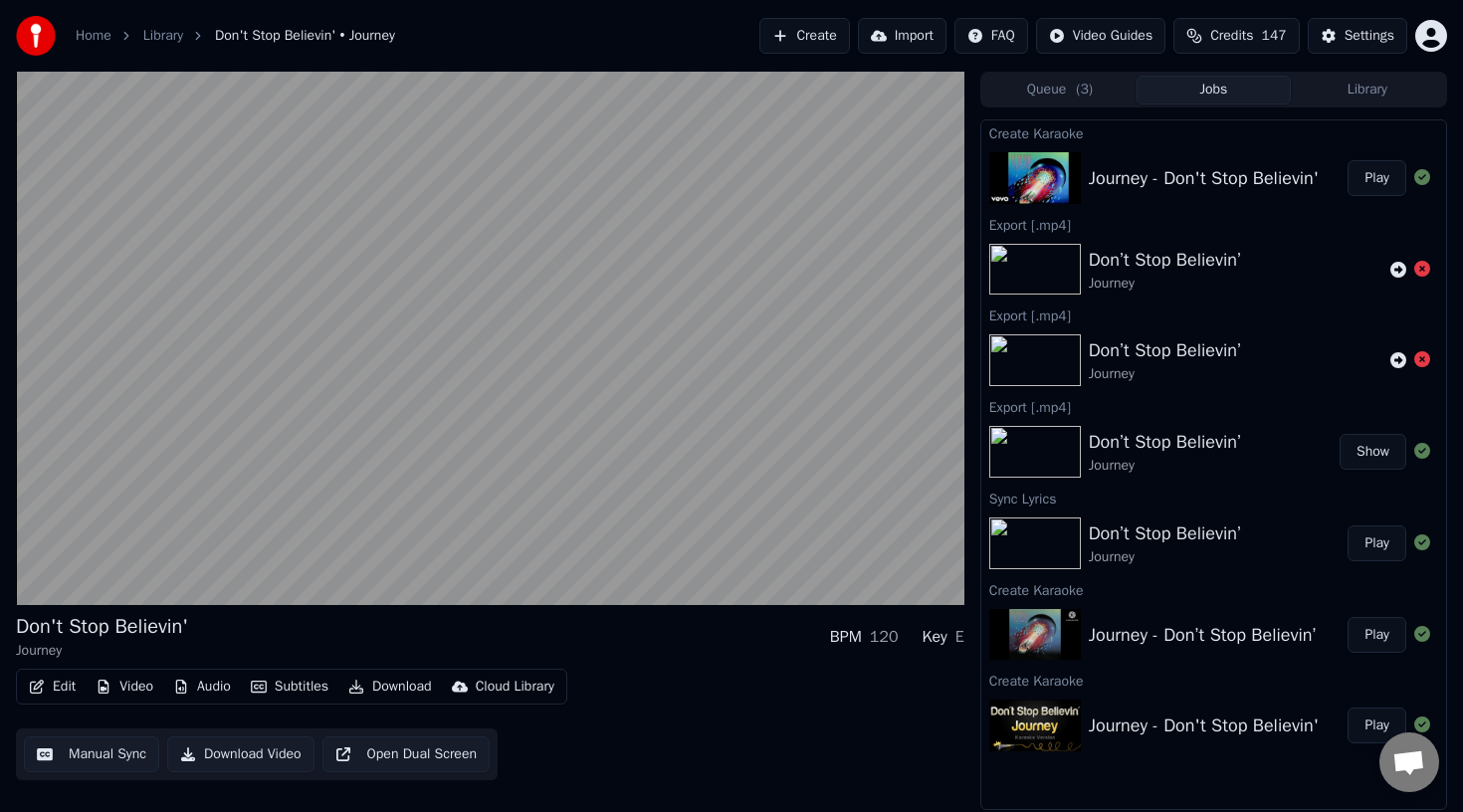click on "Video" at bounding box center (124, 687) 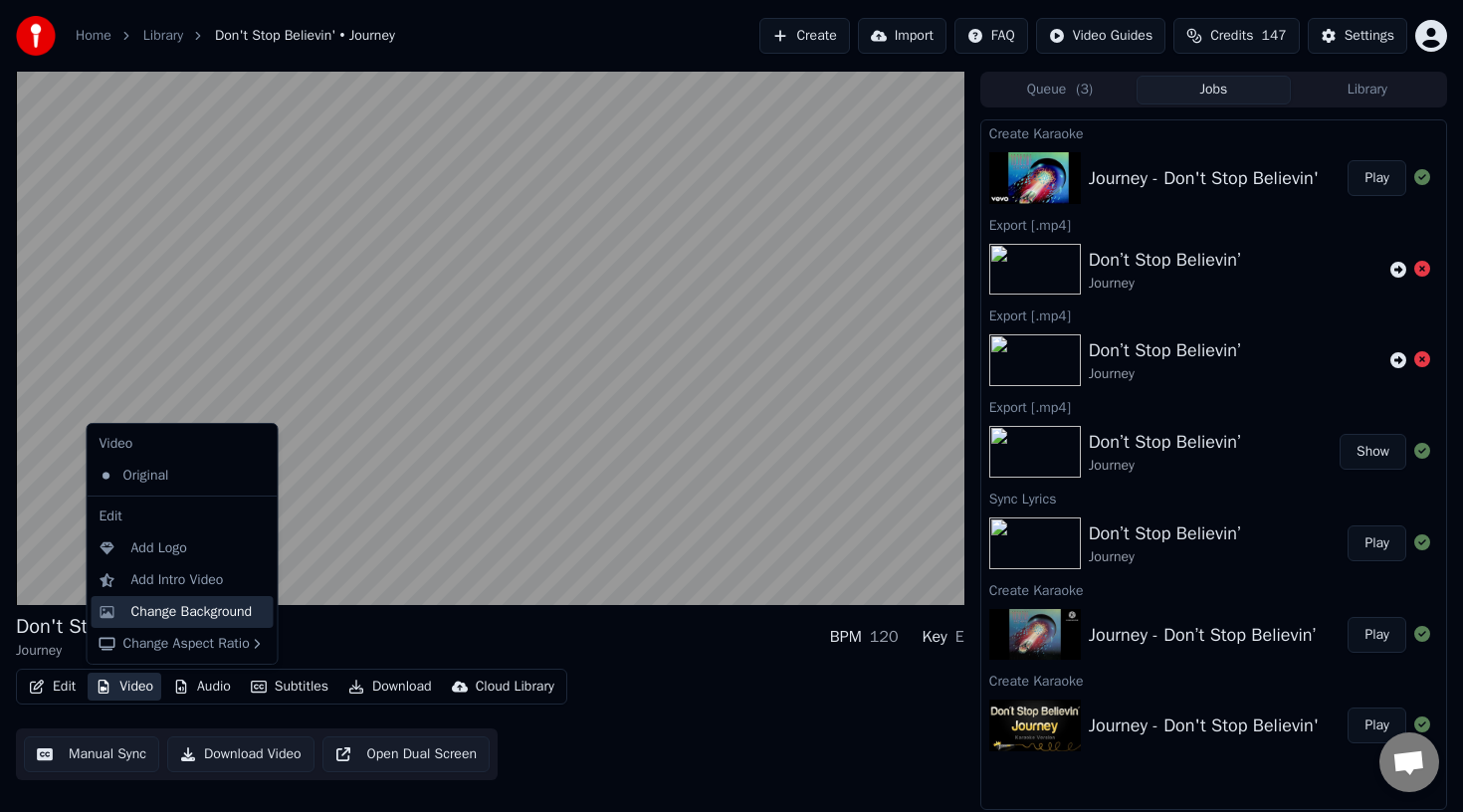 click on "Change Background" at bounding box center (192, 612) 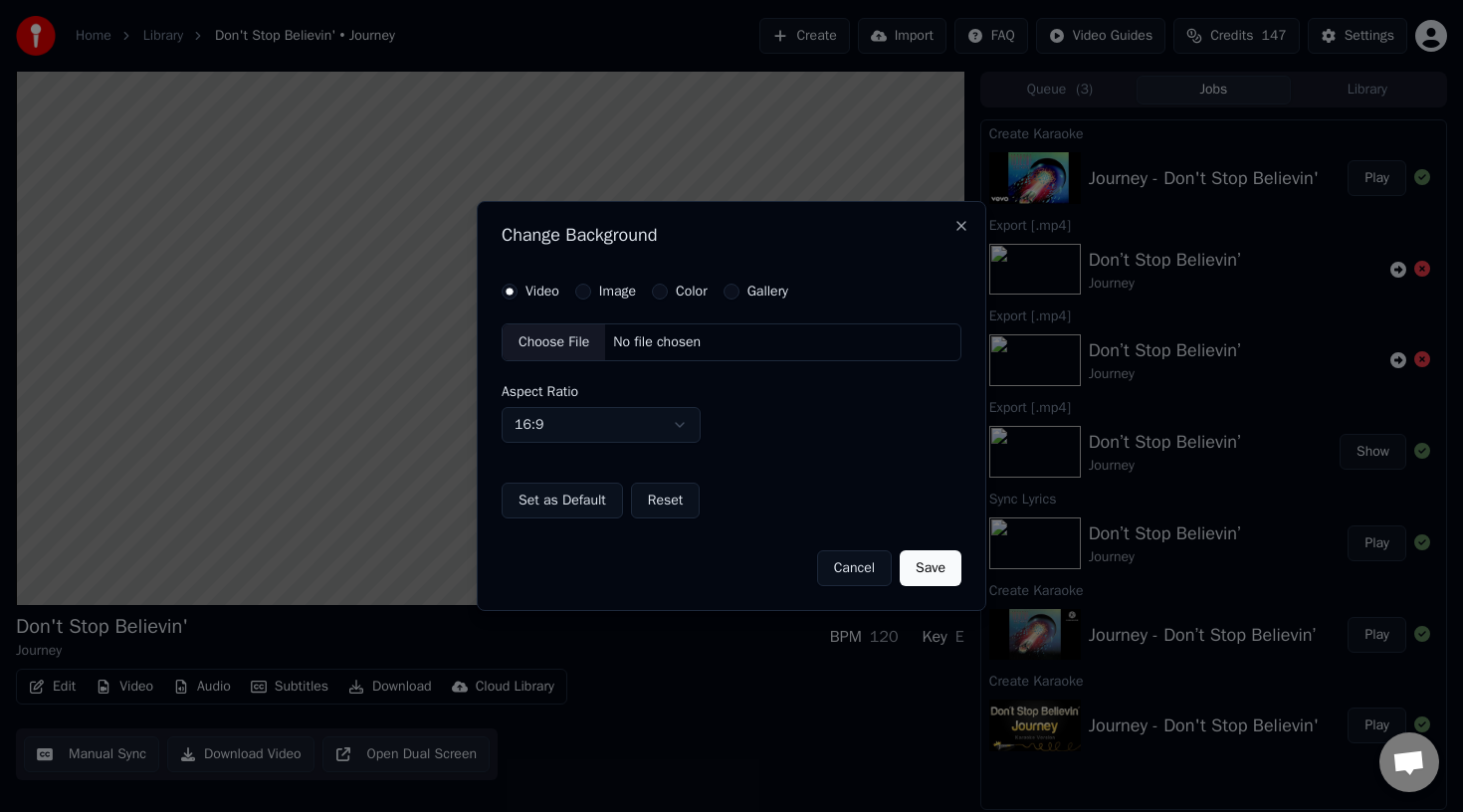 click on "Image" at bounding box center (583, 292) 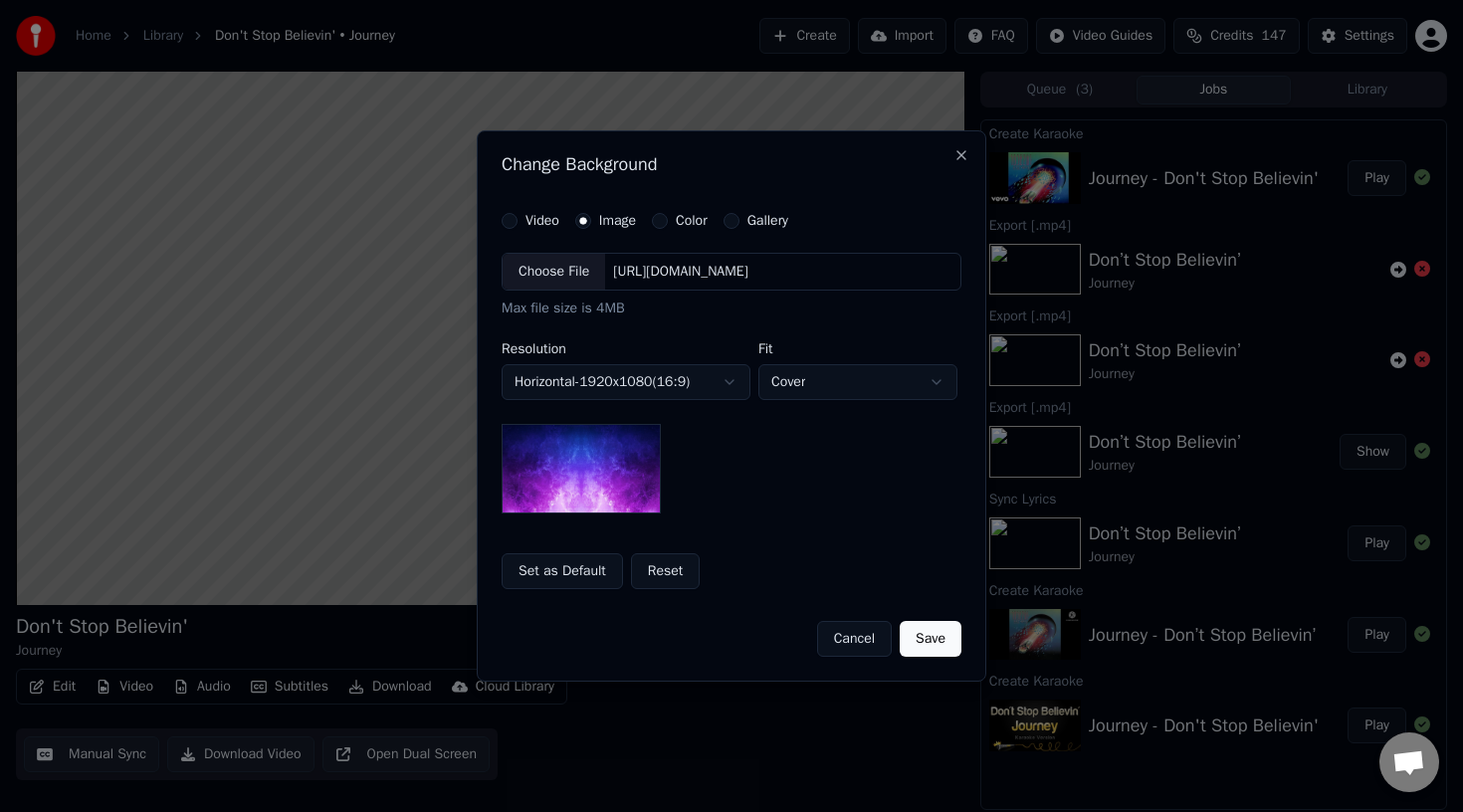 click on "Color" at bounding box center [660, 221] 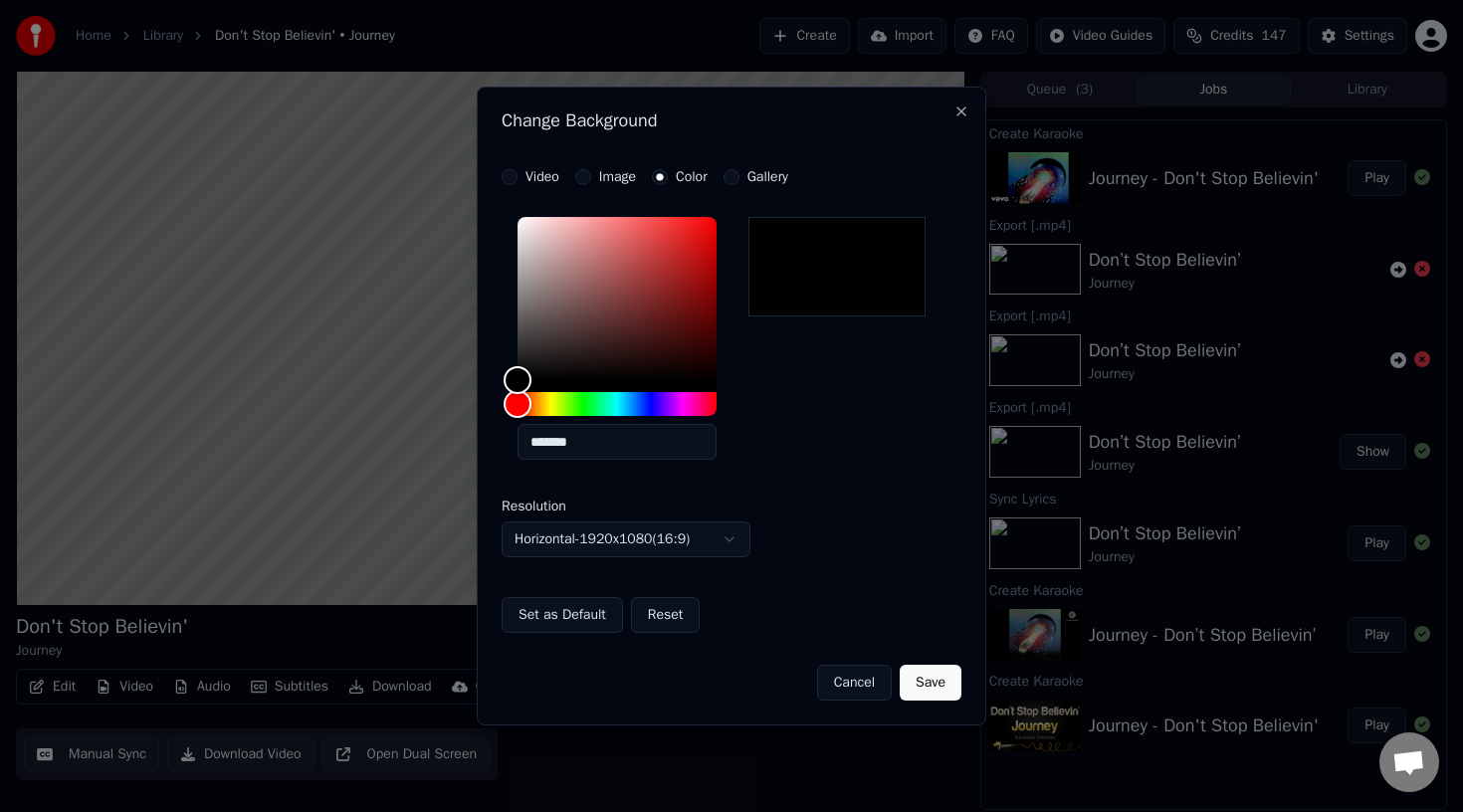 click on "Gallery" at bounding box center (732, 177) 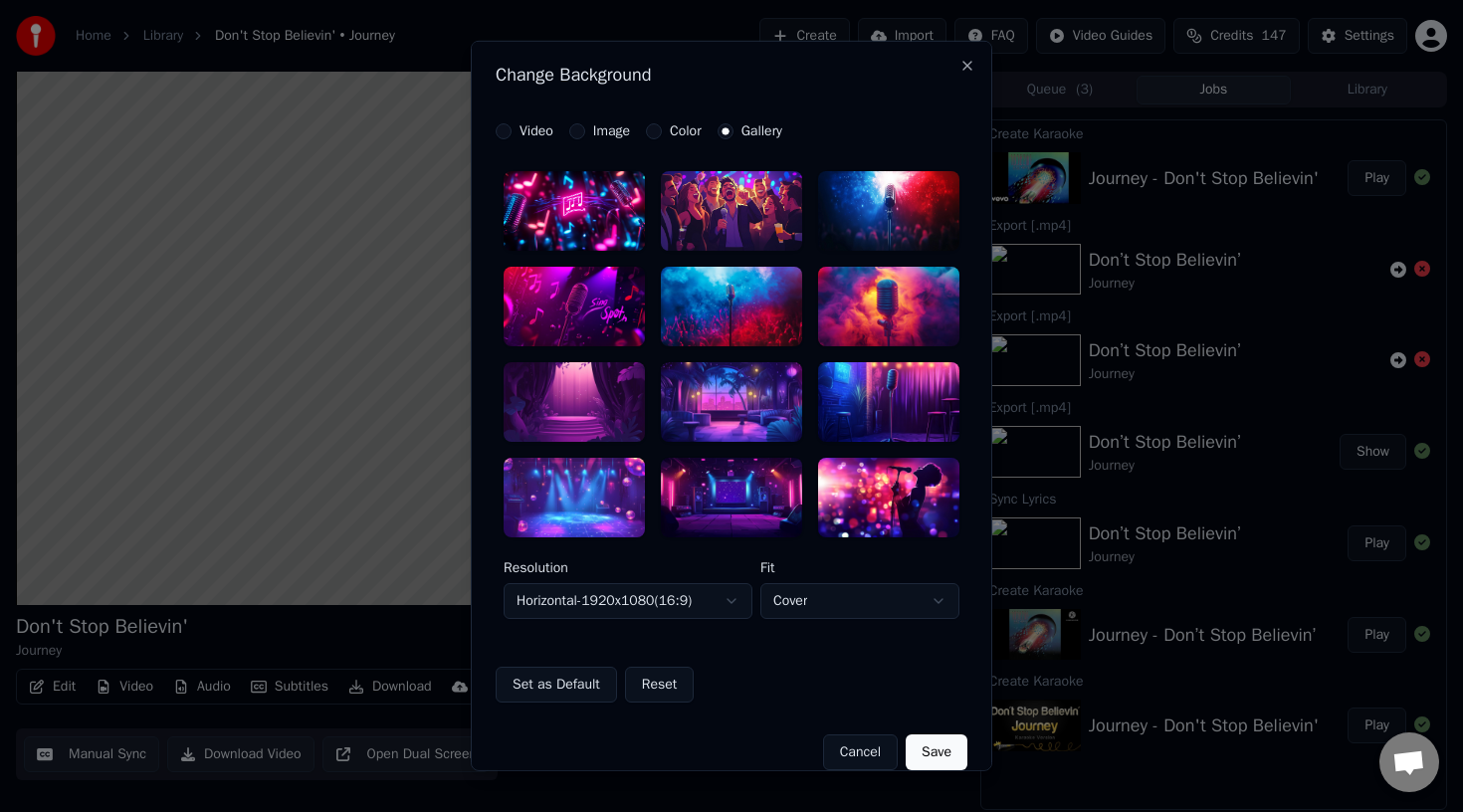 click at bounding box center (732, 306) 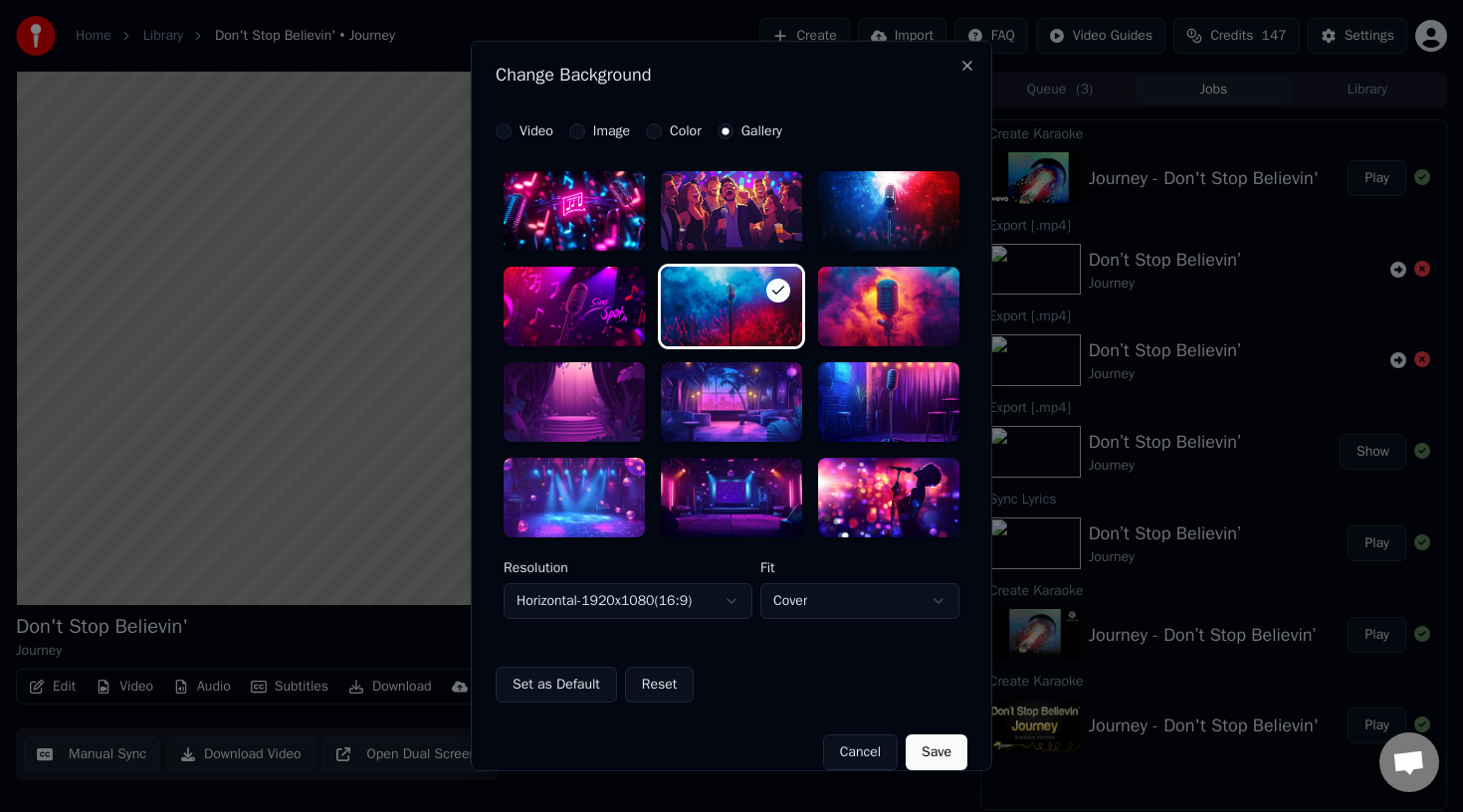 click on "Save" at bounding box center (937, 751) 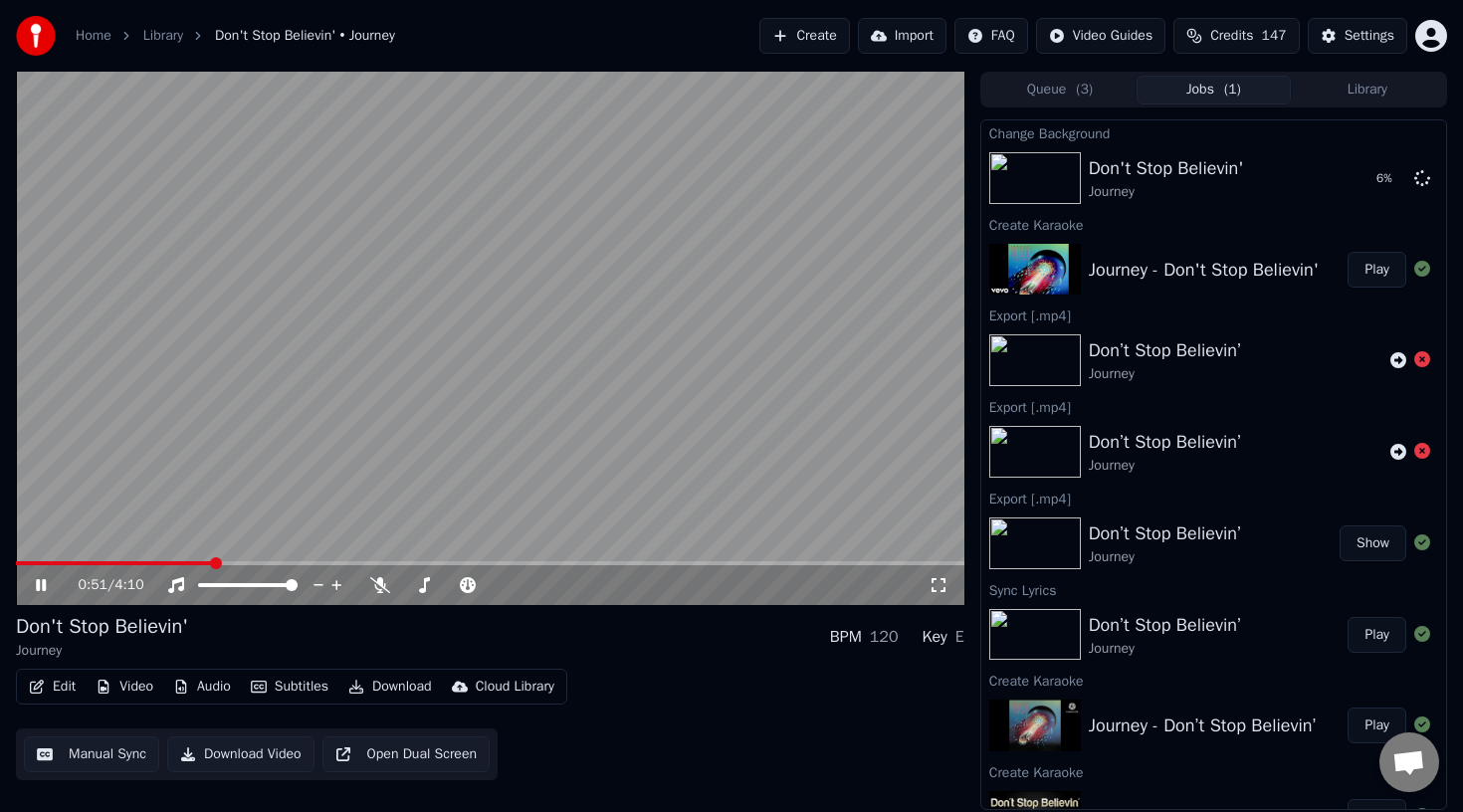 click 